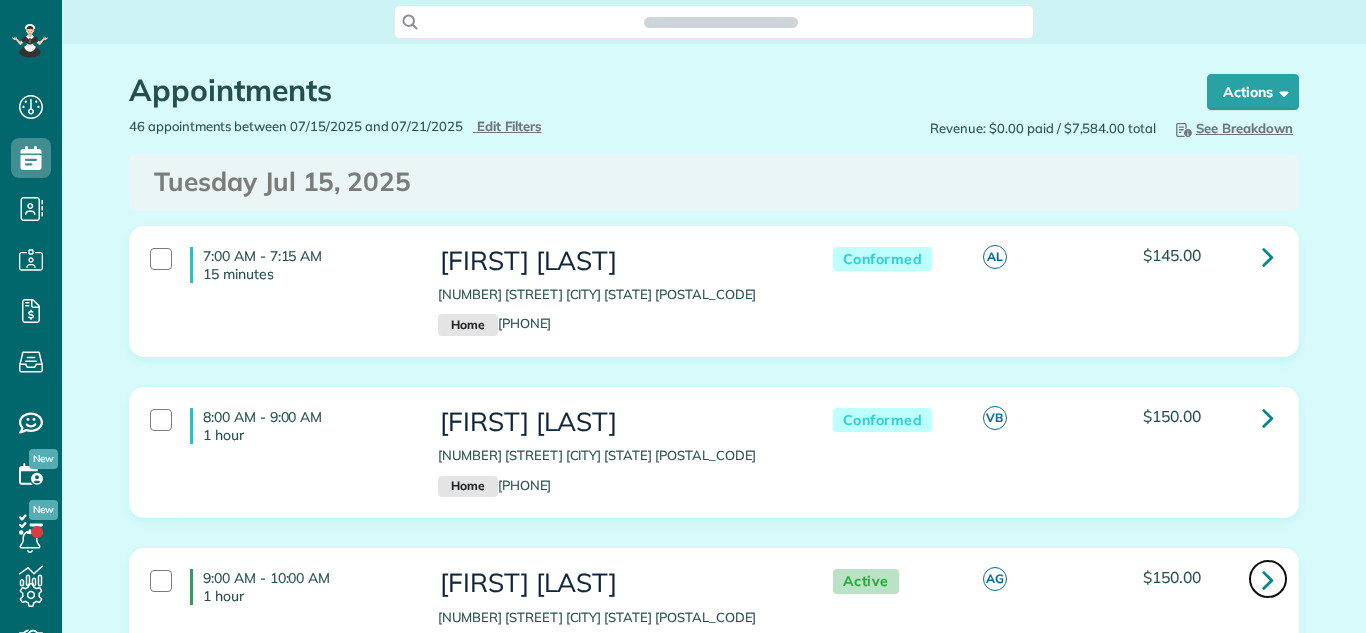 click at bounding box center [1268, 579] 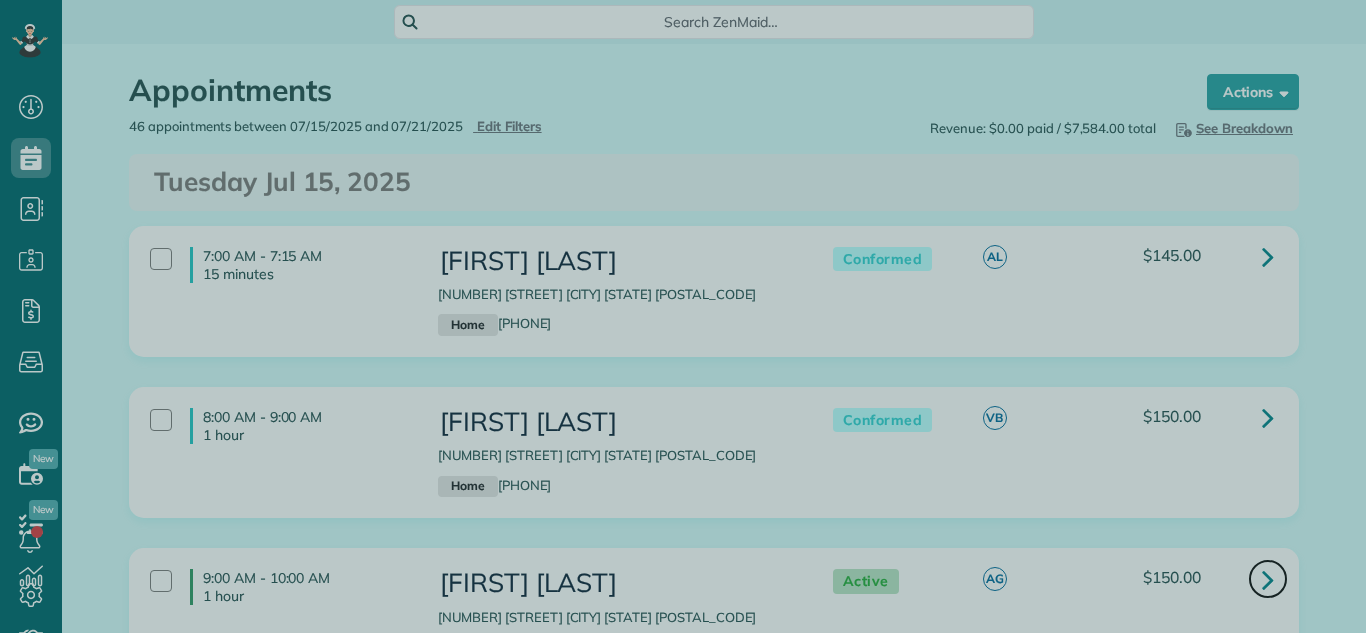 scroll, scrollTop: 0, scrollLeft: 0, axis: both 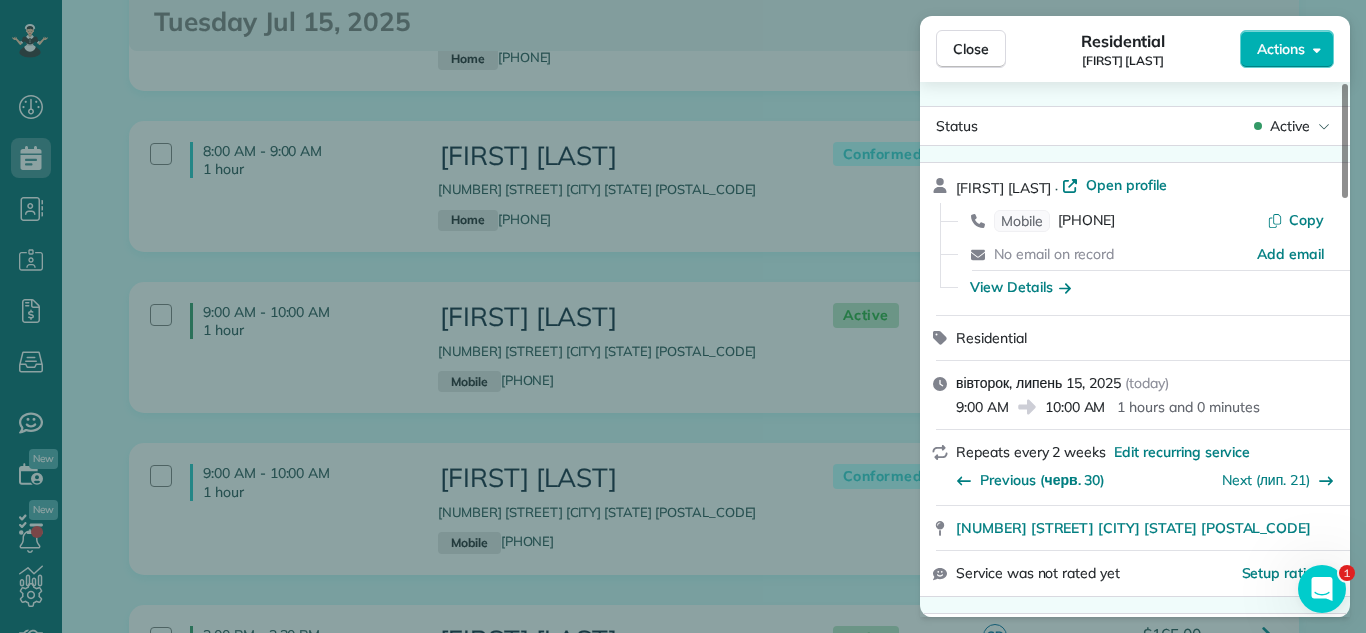 click on "Active" at bounding box center [1290, 126] 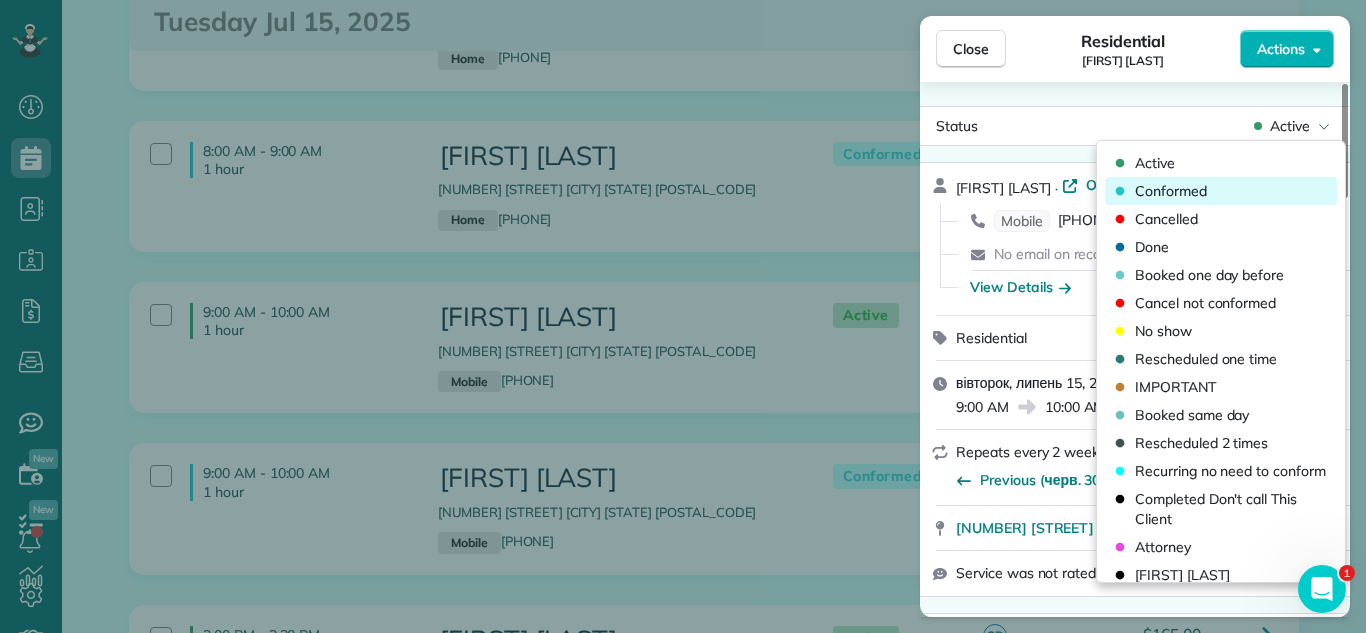 click on "Conformed" at bounding box center [1171, 191] 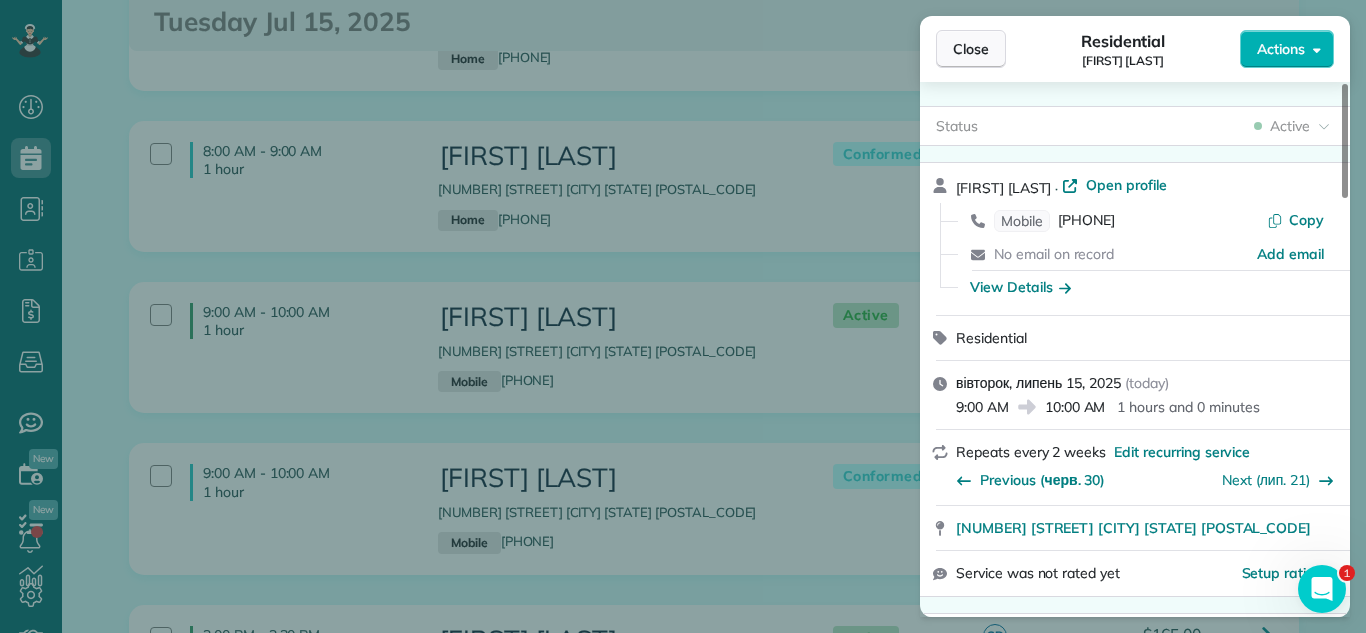 click on "Close" at bounding box center [971, 49] 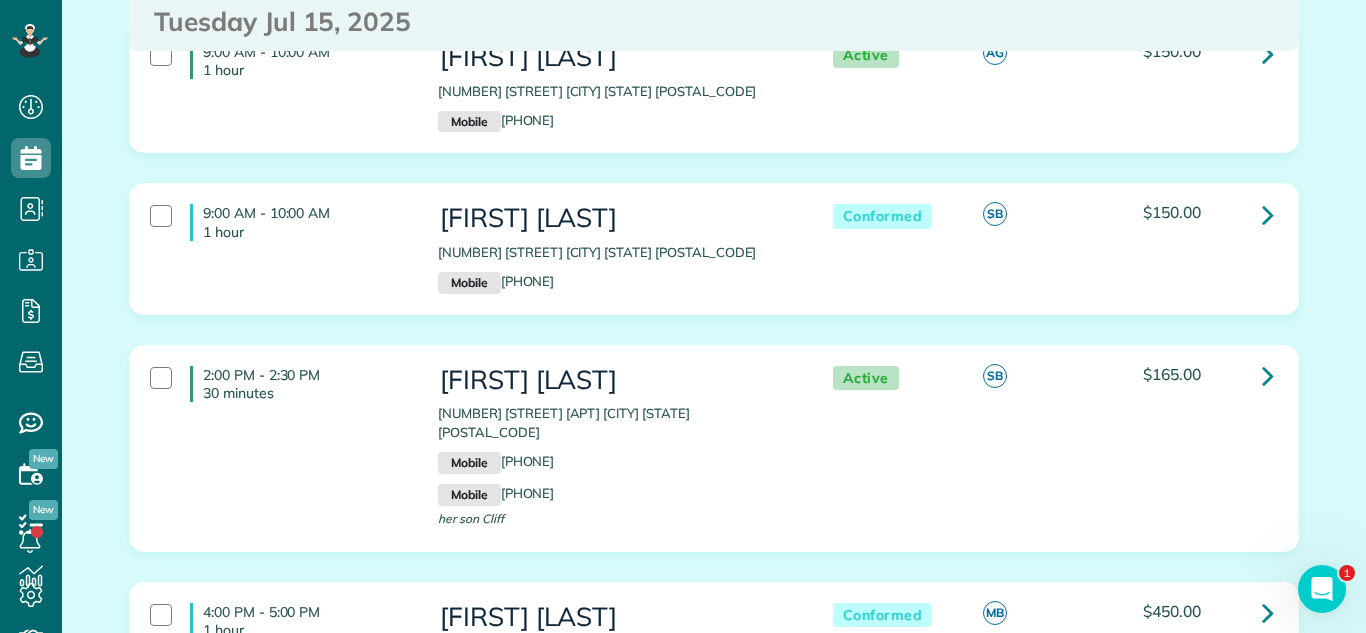 scroll, scrollTop: 541, scrollLeft: 0, axis: vertical 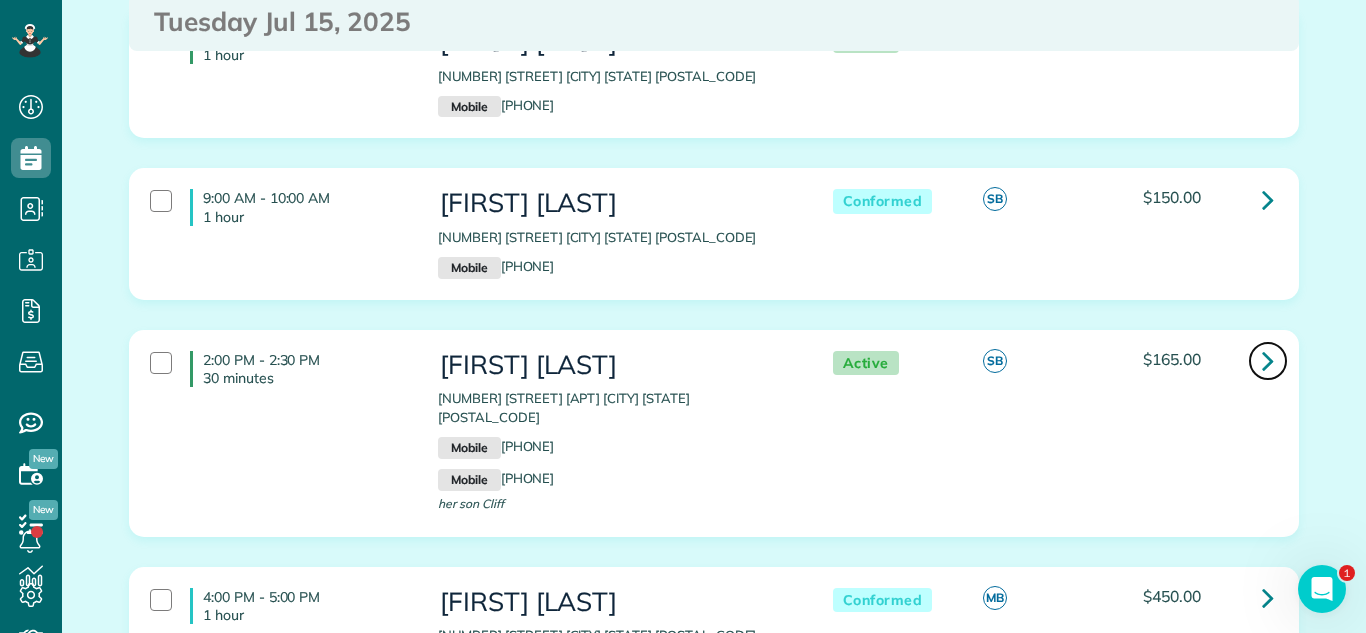 click at bounding box center [1268, 360] 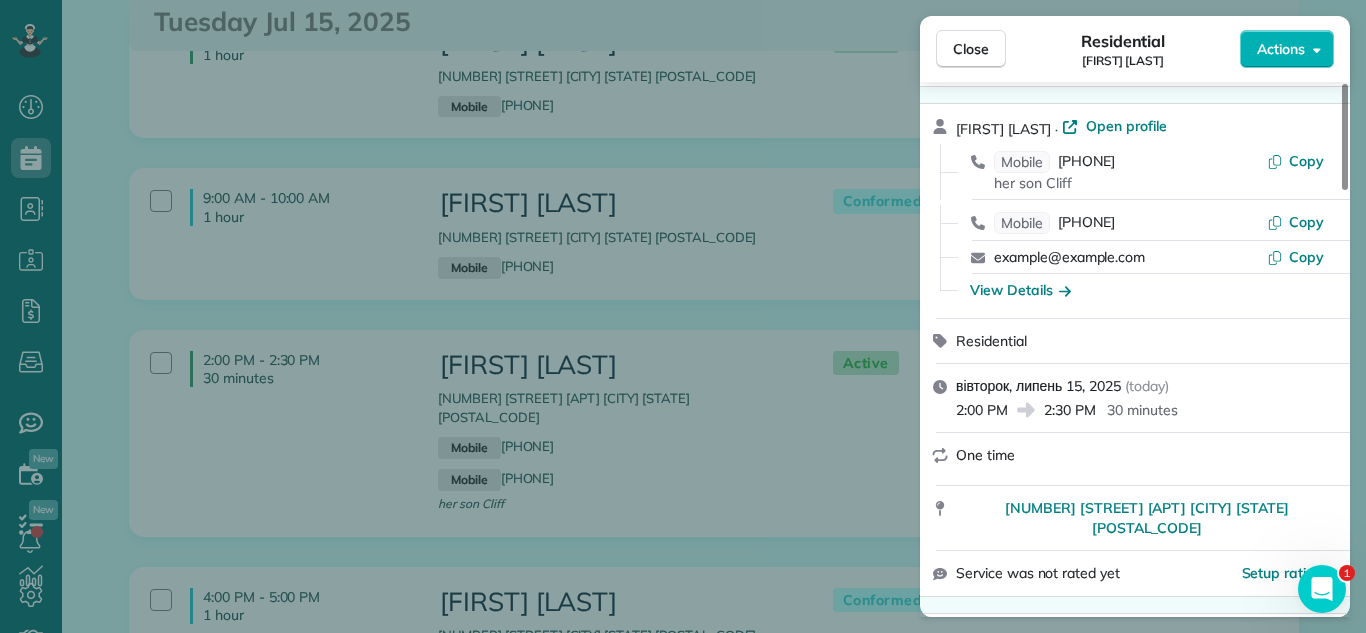 scroll, scrollTop: 0, scrollLeft: 0, axis: both 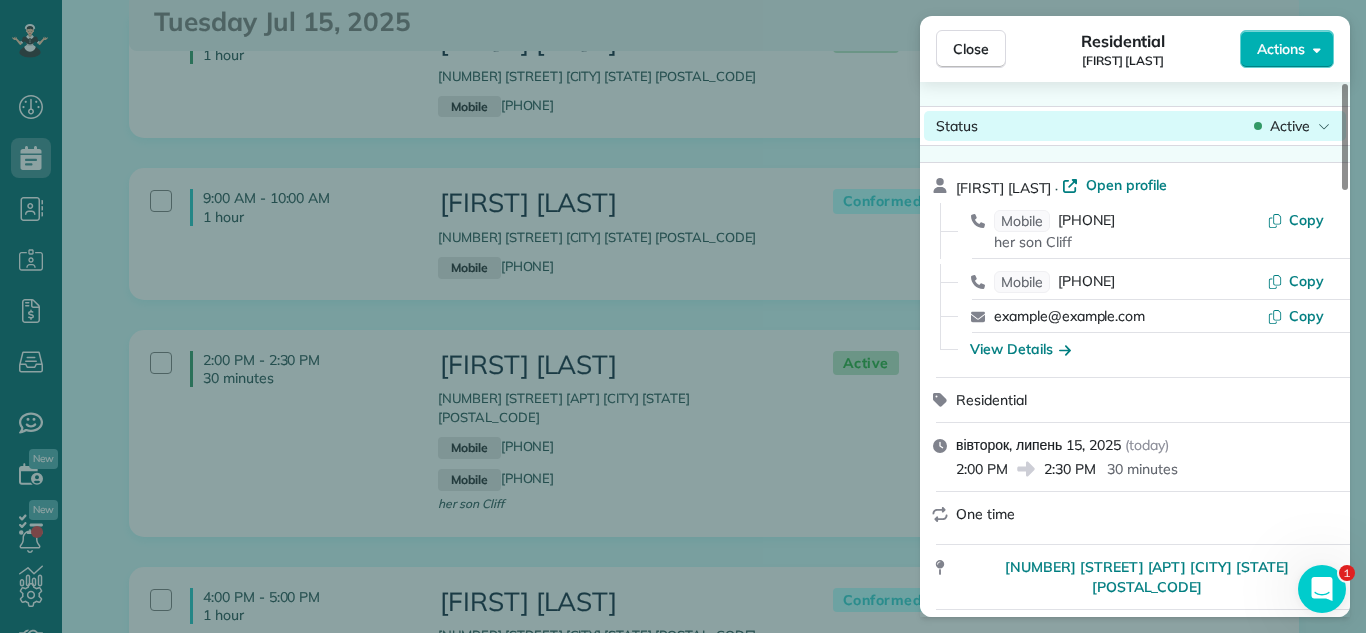 click on "Status Active" at bounding box center [1135, 126] 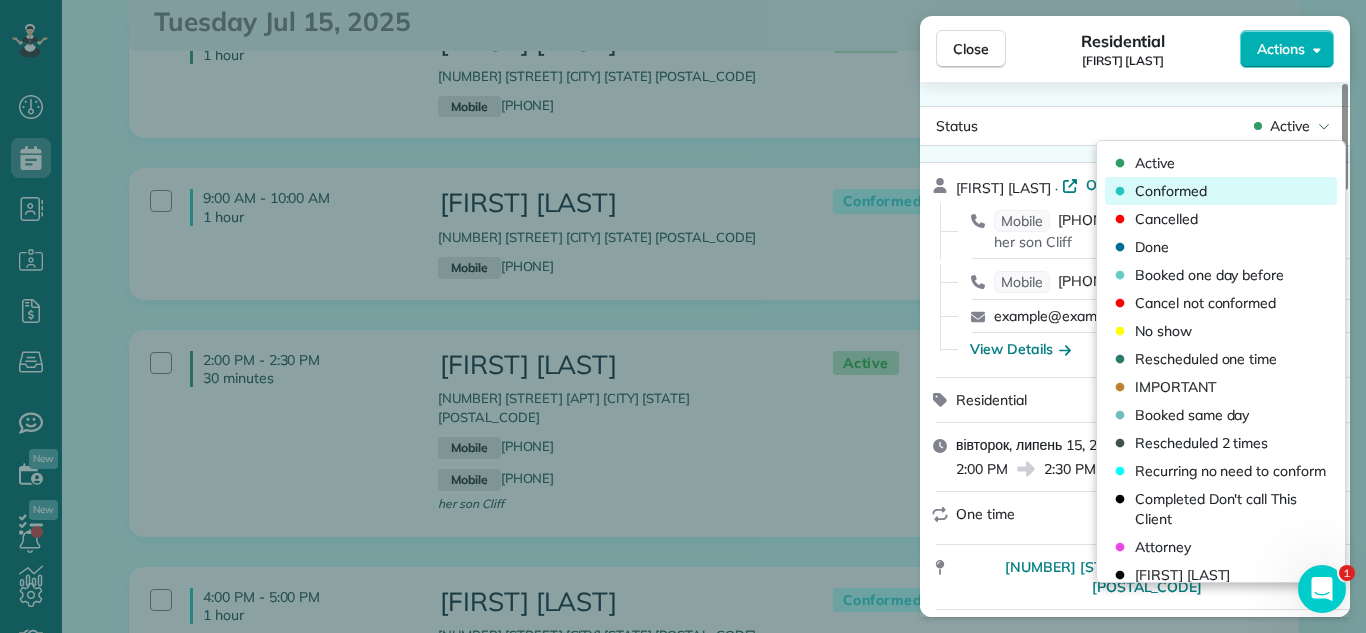 click on "Conformed" at bounding box center [1221, 191] 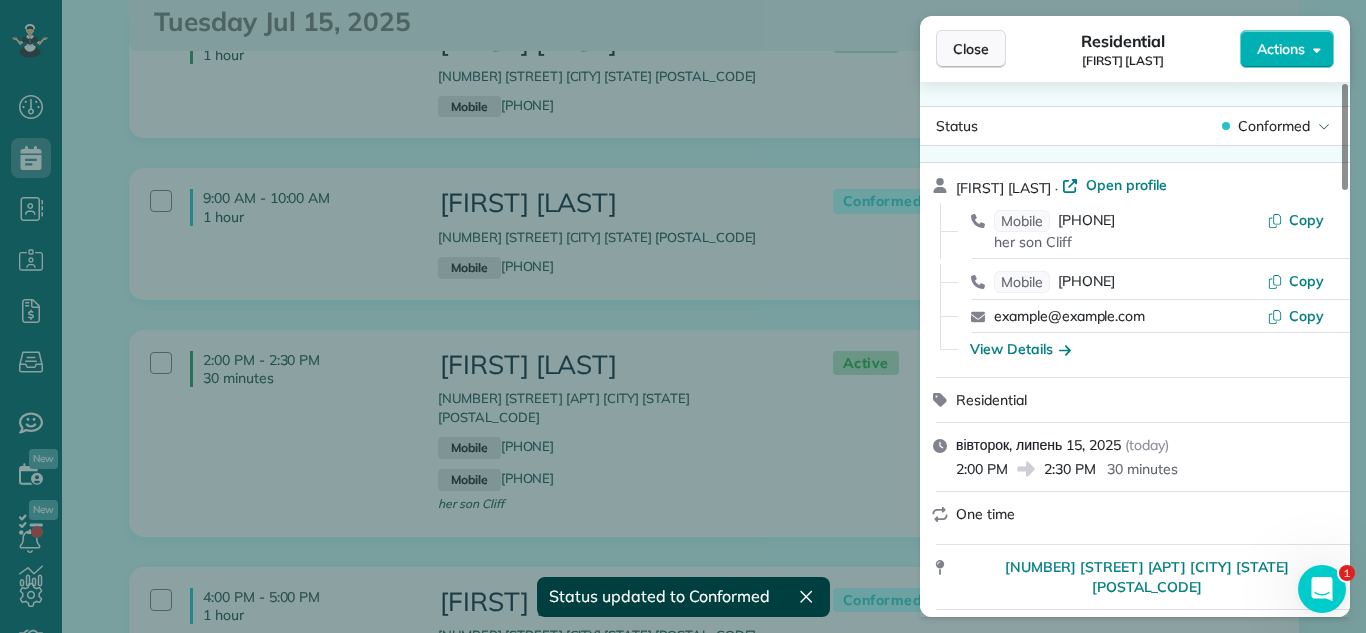 click on "Close" at bounding box center (971, 49) 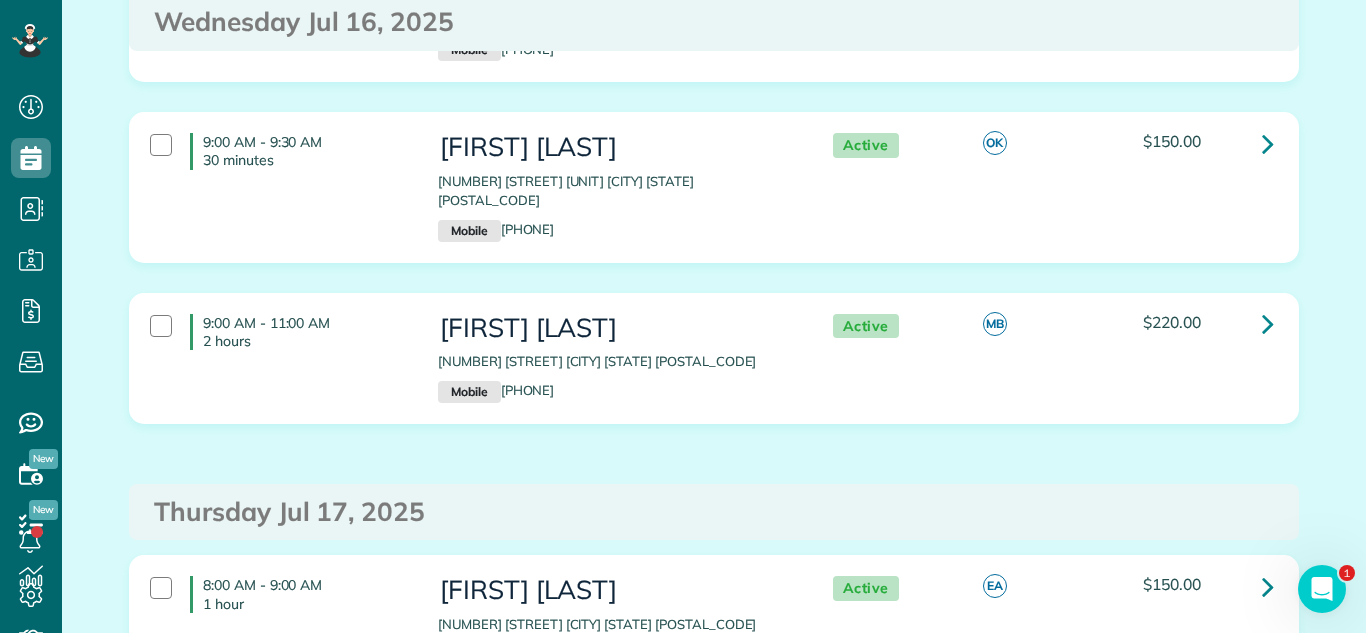 scroll, scrollTop: 1810, scrollLeft: 0, axis: vertical 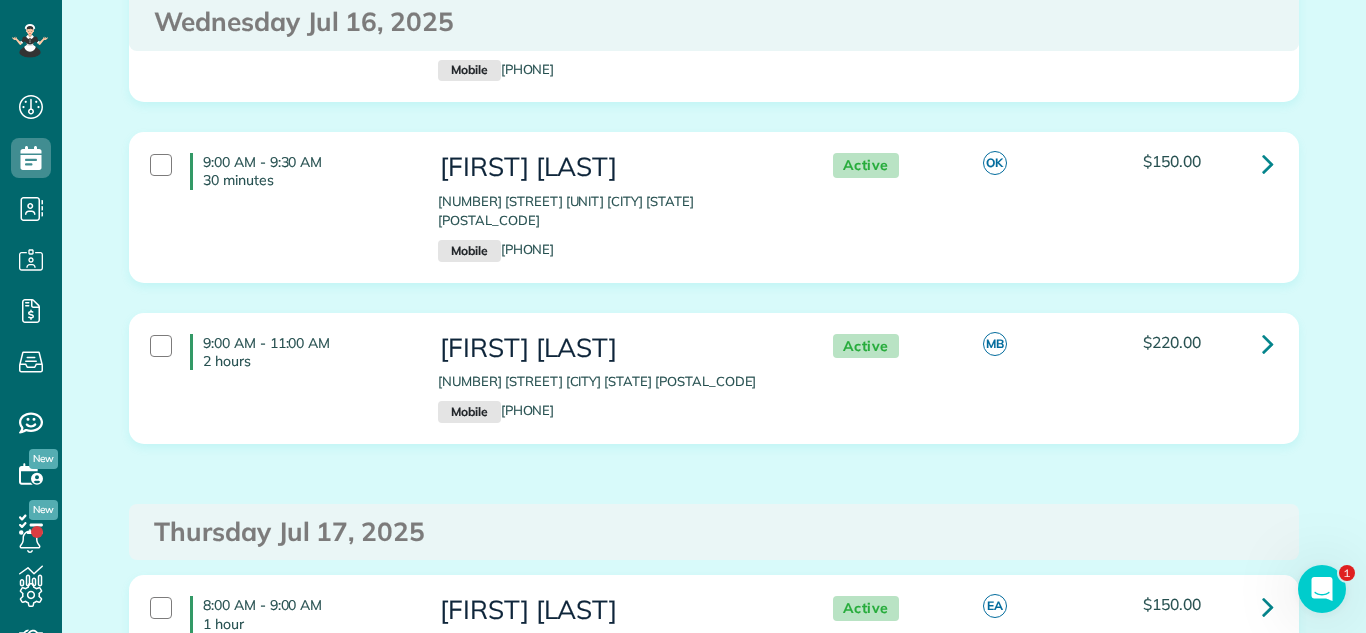drag, startPoint x: 431, startPoint y: 336, endPoint x: 752, endPoint y: 336, distance: 321 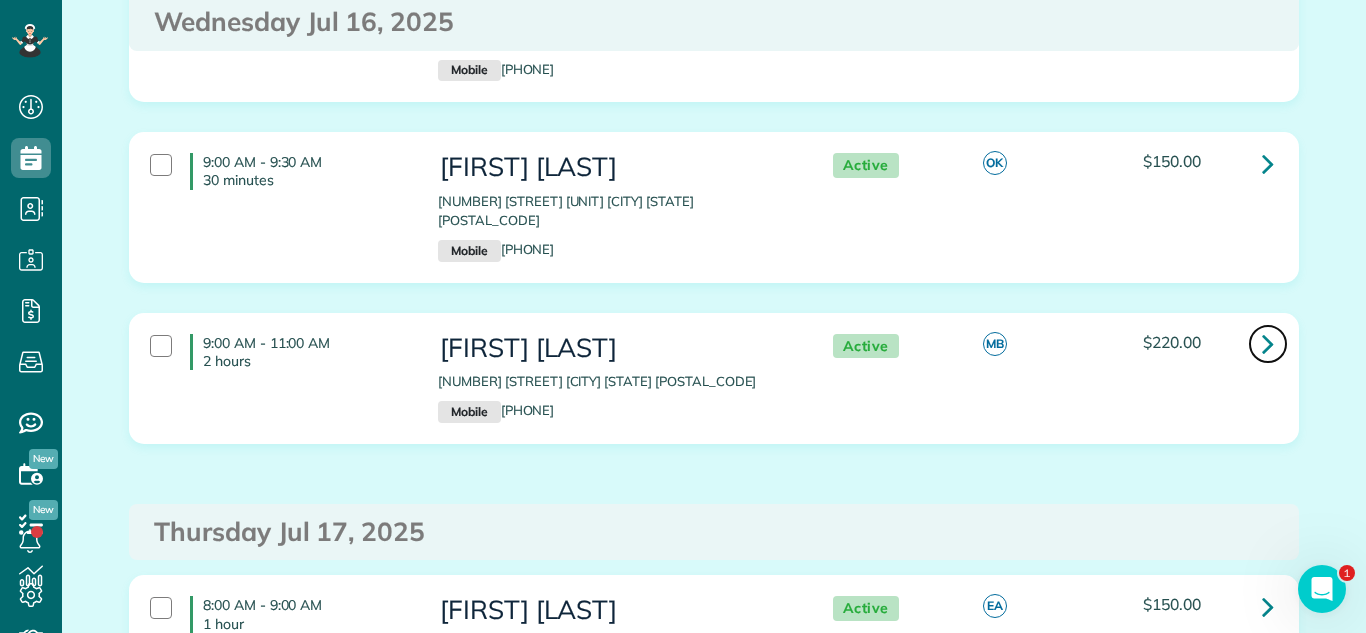 click at bounding box center [1268, 343] 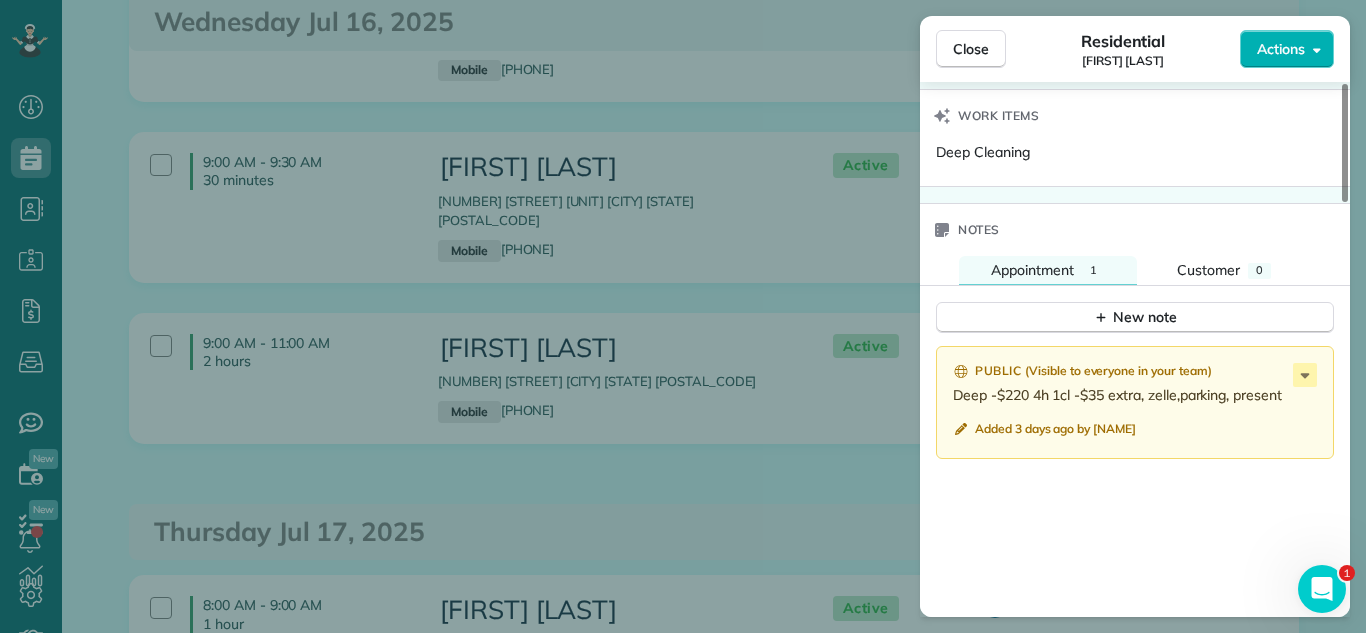 scroll, scrollTop: 1635, scrollLeft: 0, axis: vertical 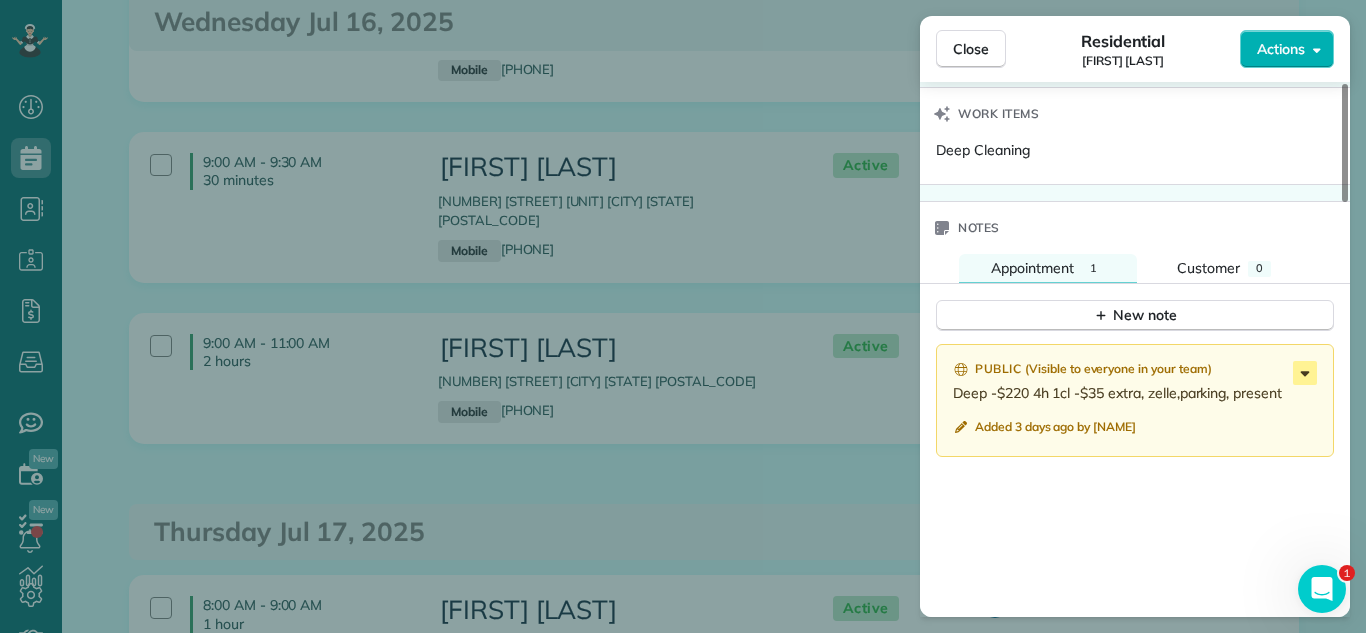 click 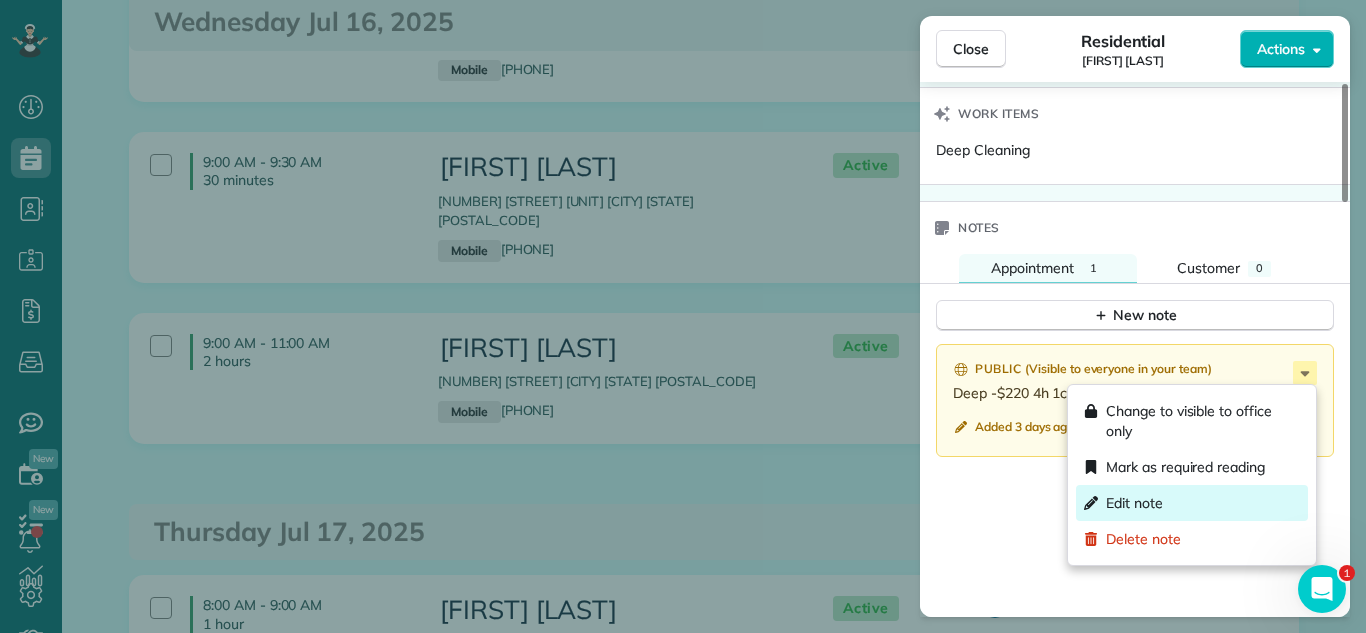 click on "Edit note" at bounding box center [1134, 503] 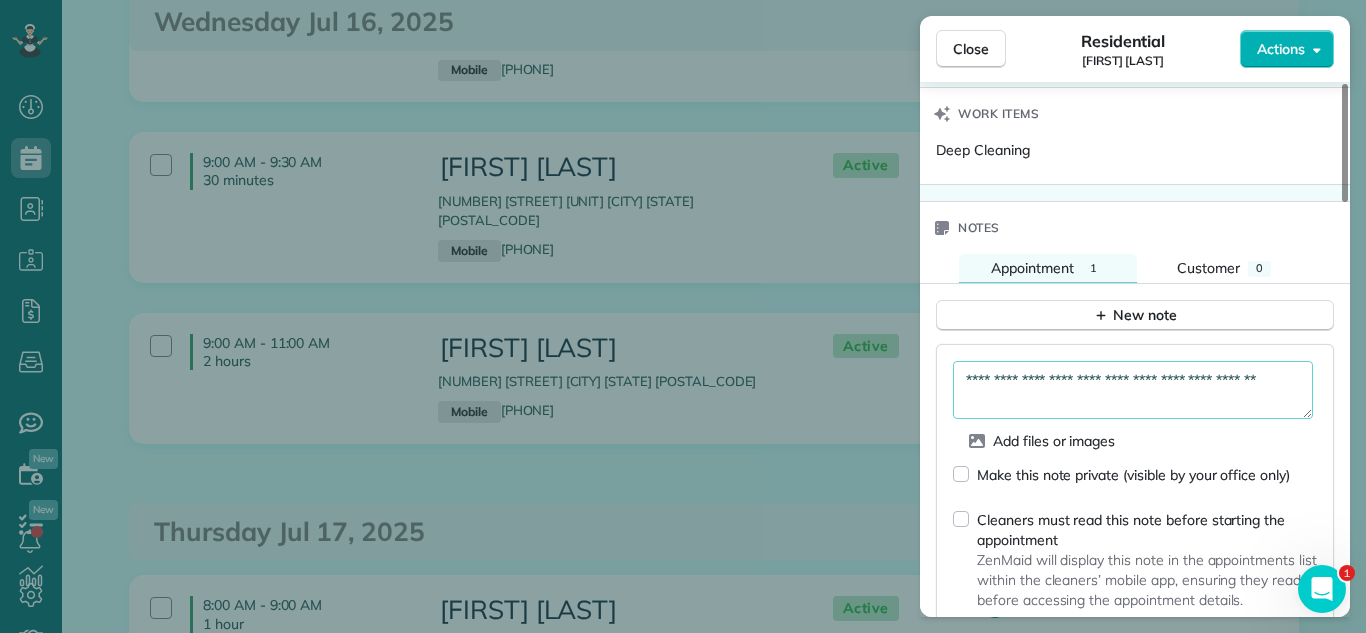 click on "**********" at bounding box center [1133, 390] 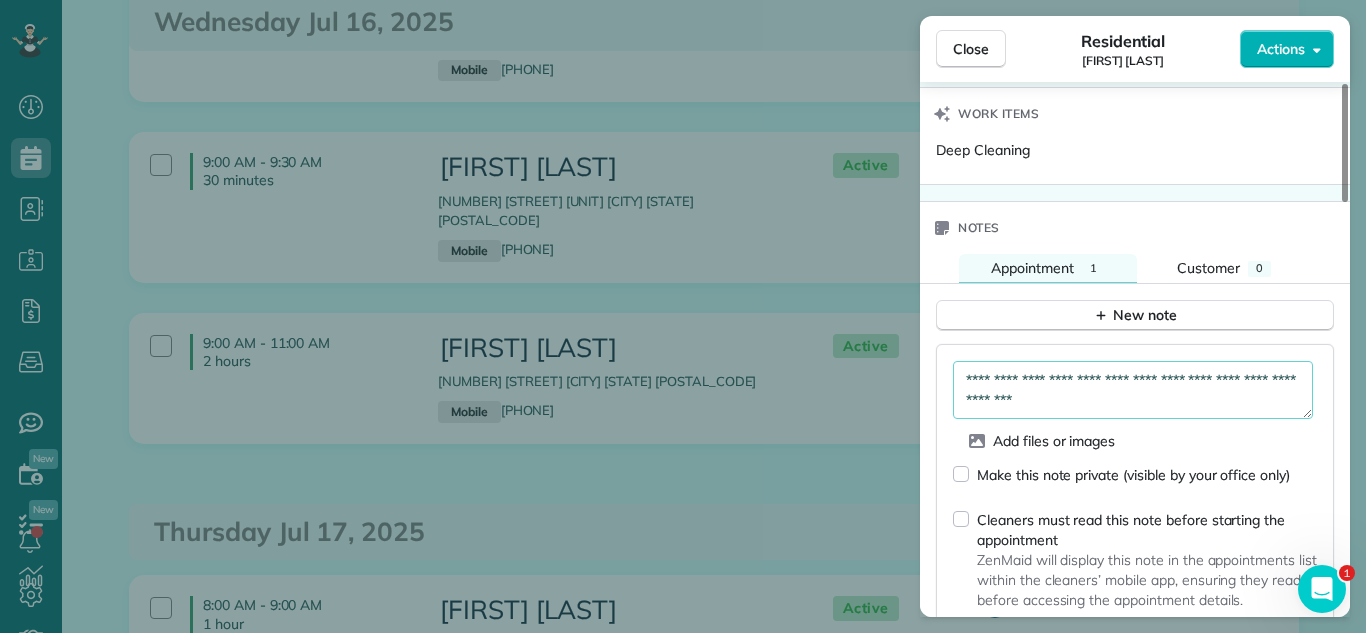 scroll, scrollTop: 12, scrollLeft: 0, axis: vertical 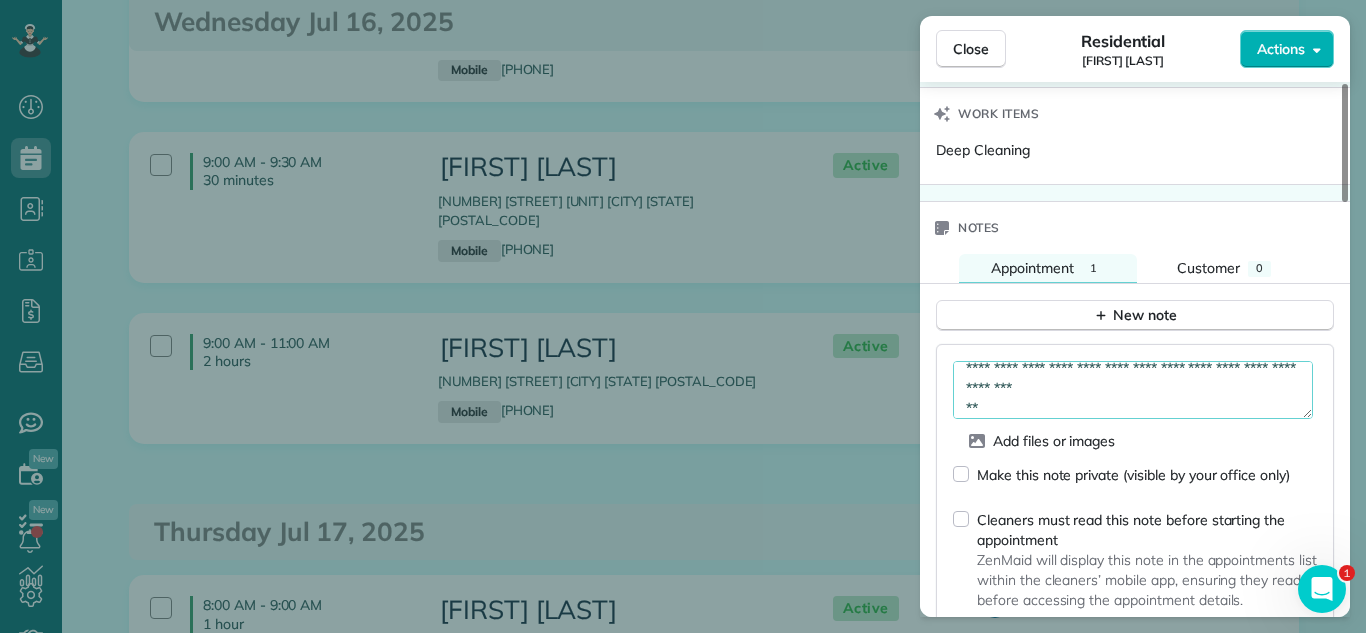 click on "**********" at bounding box center [1133, 390] 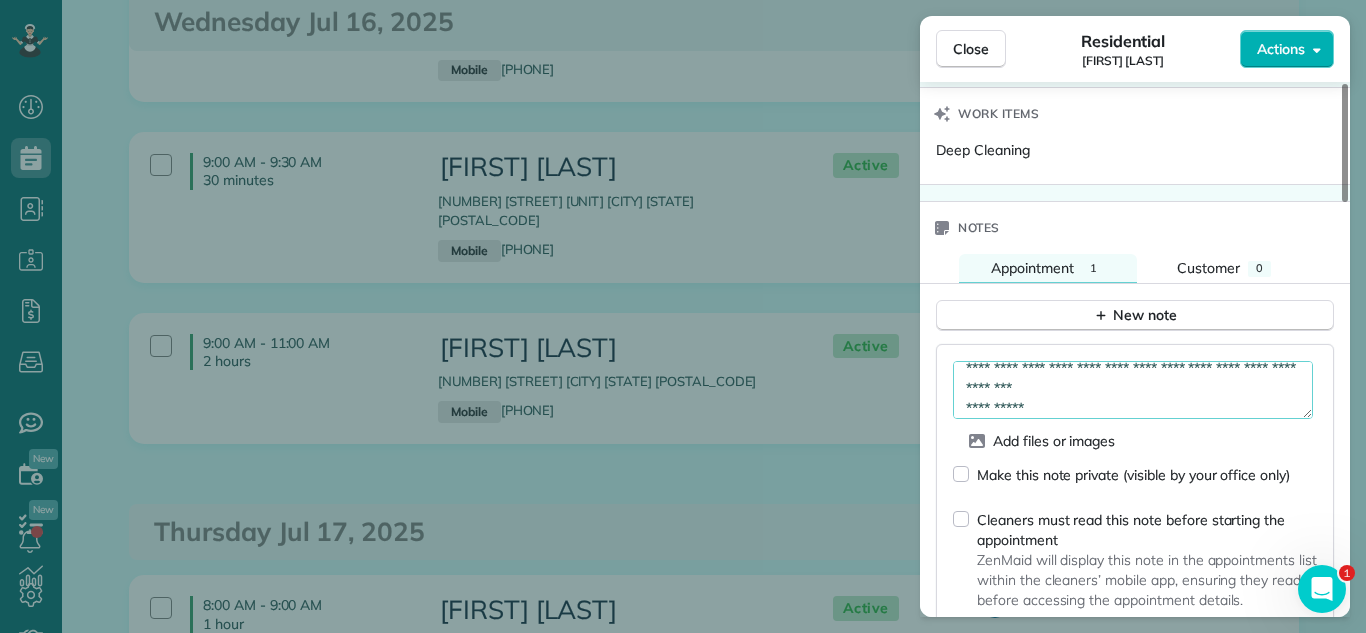 click on "**********" at bounding box center [1133, 390] 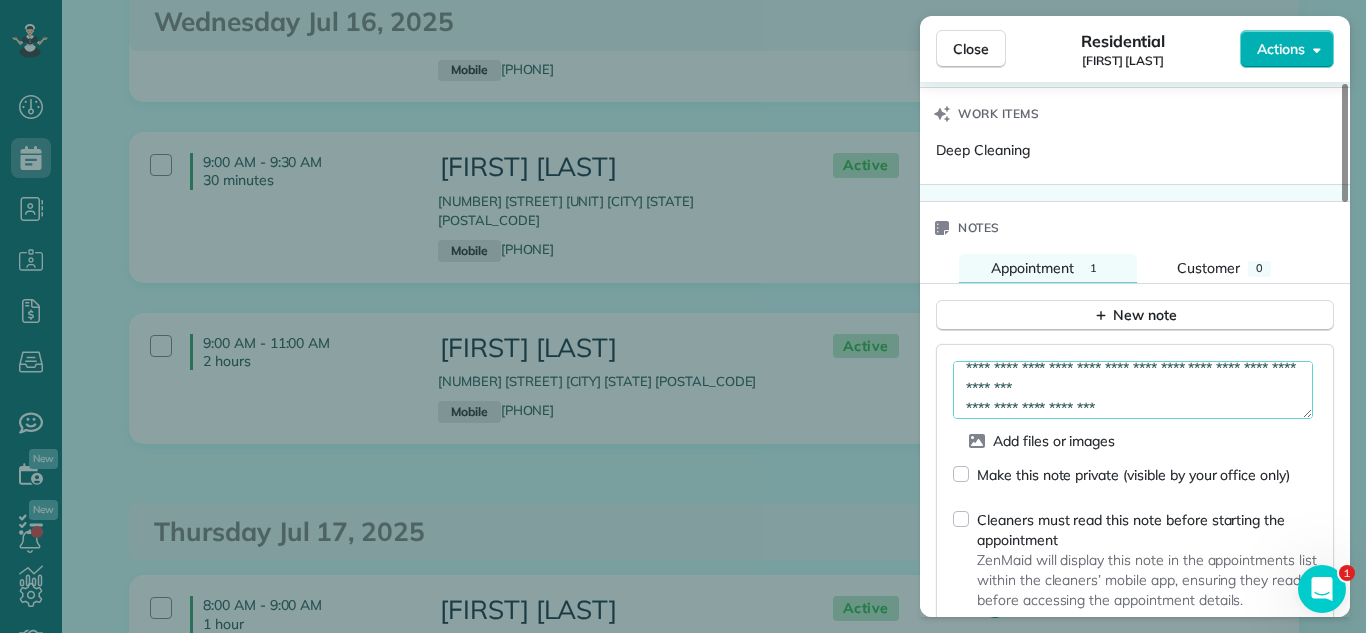 type on "**********" 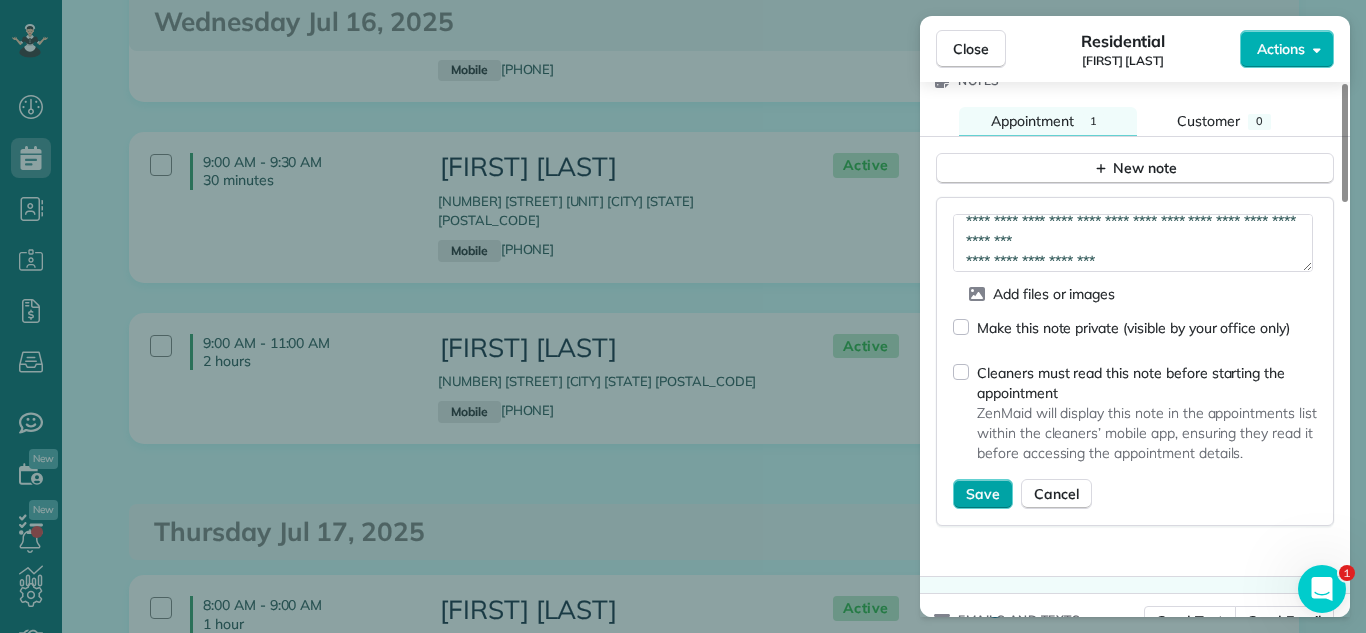 scroll, scrollTop: 1791, scrollLeft: 0, axis: vertical 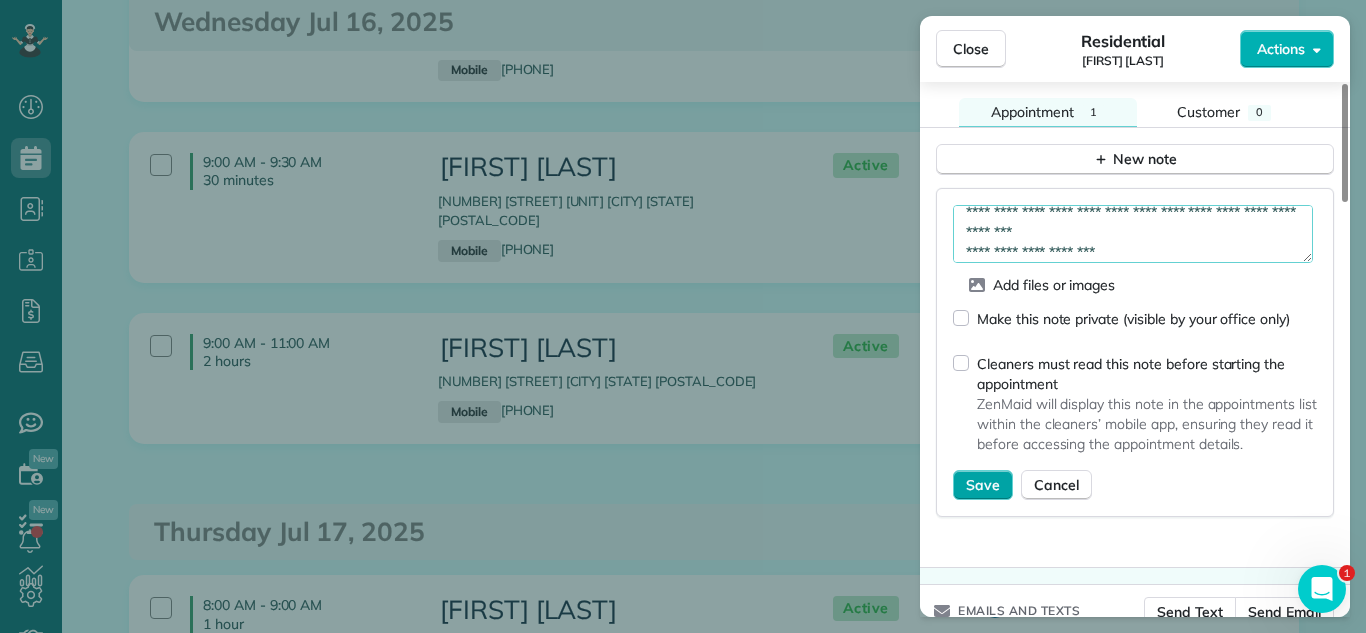 click on "Save" at bounding box center [983, 485] 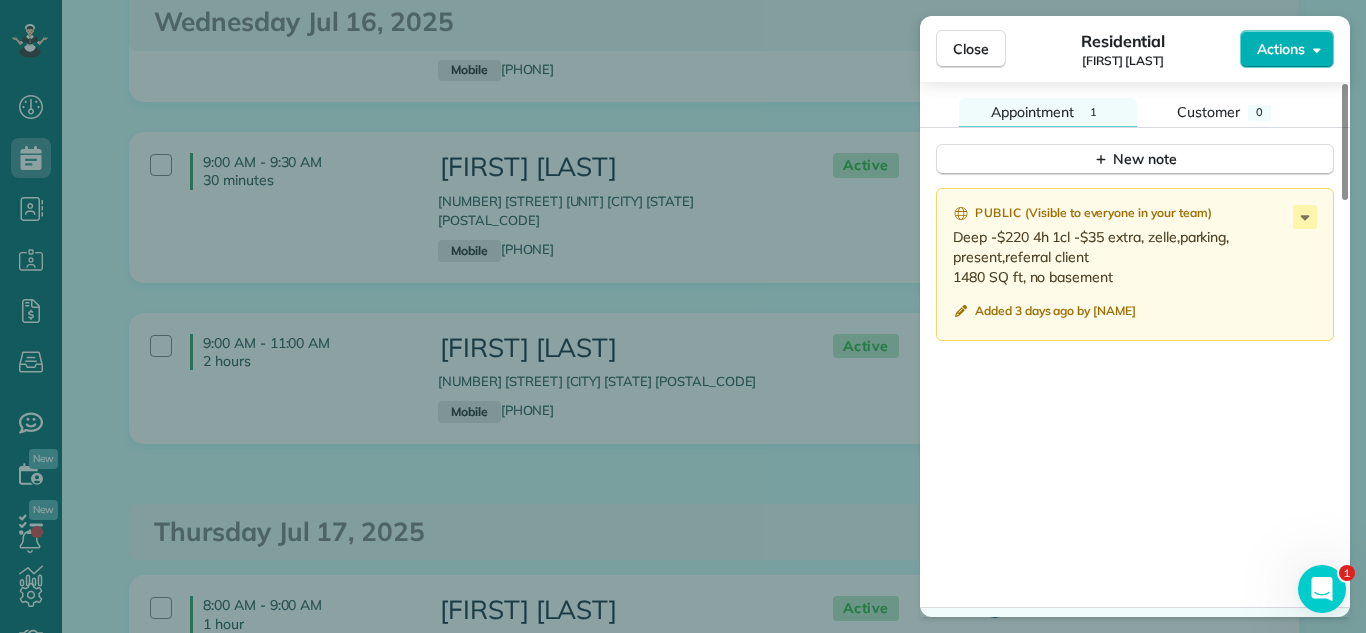 click on "Close" at bounding box center [971, 49] 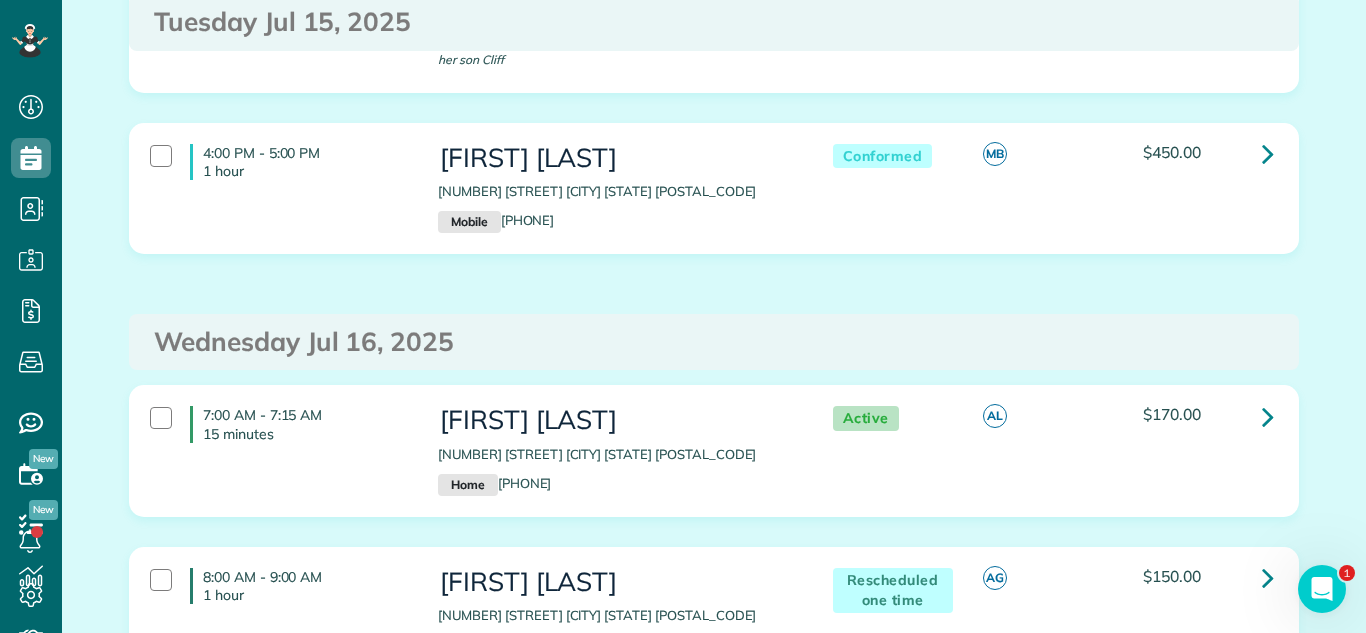 scroll, scrollTop: 984, scrollLeft: 0, axis: vertical 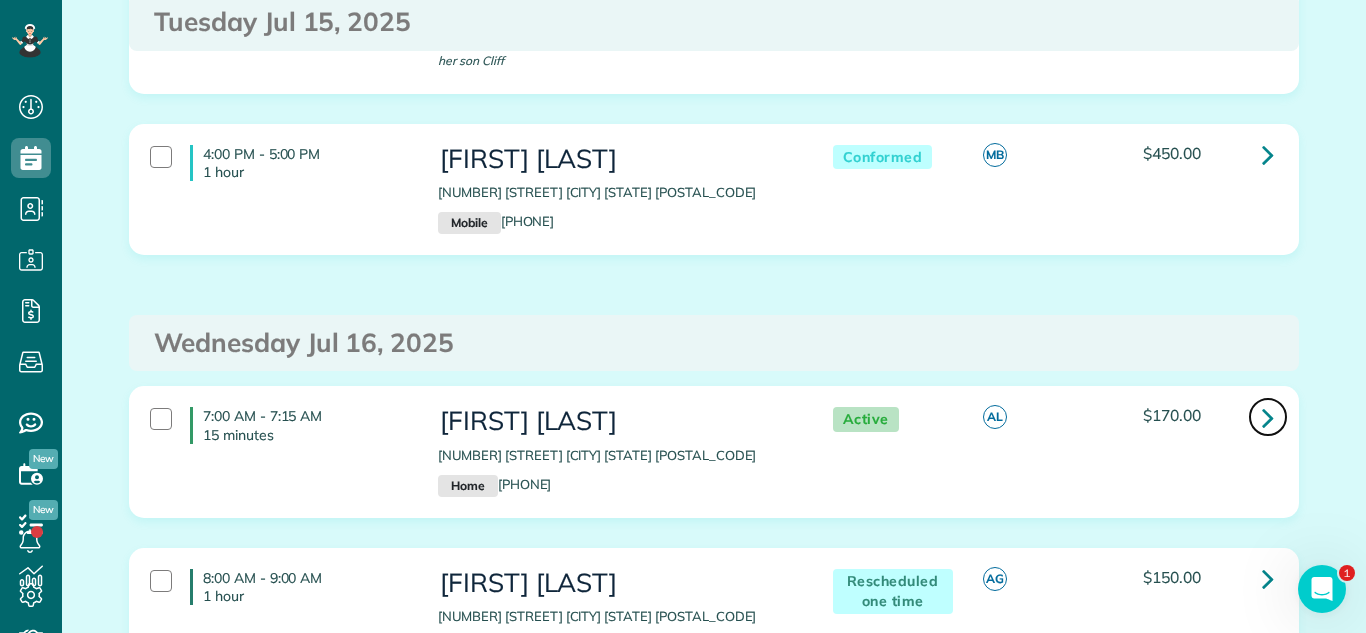 click at bounding box center [1268, 417] 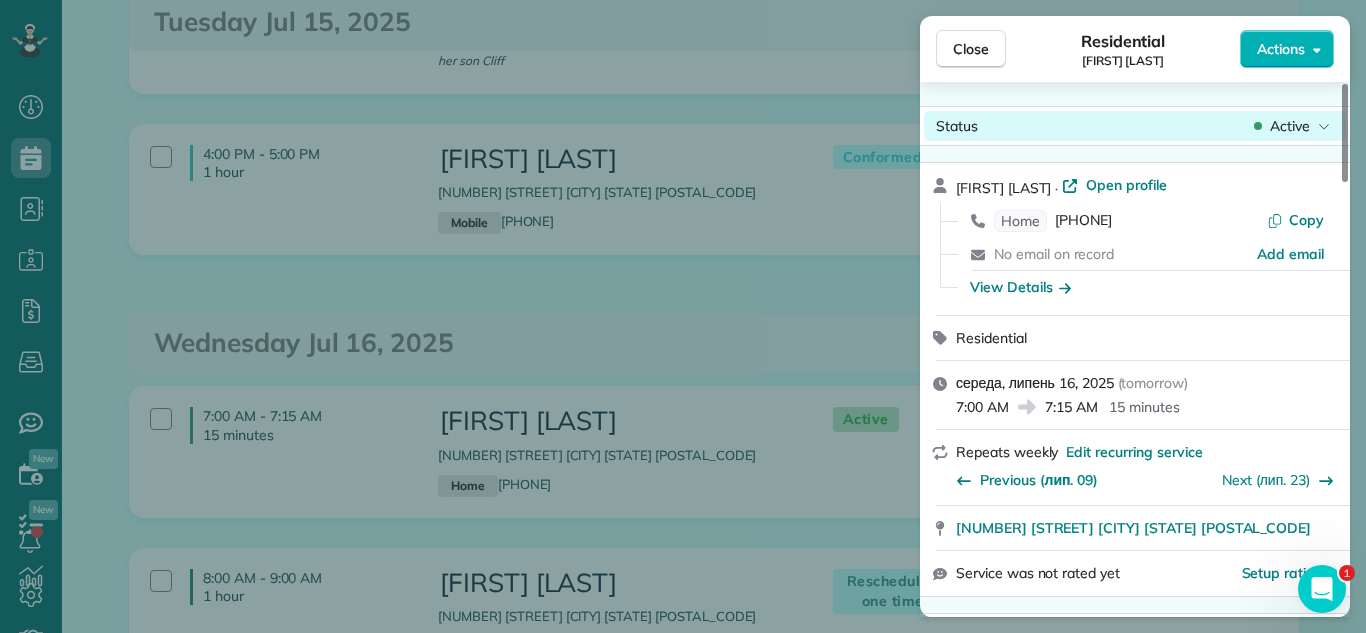 click 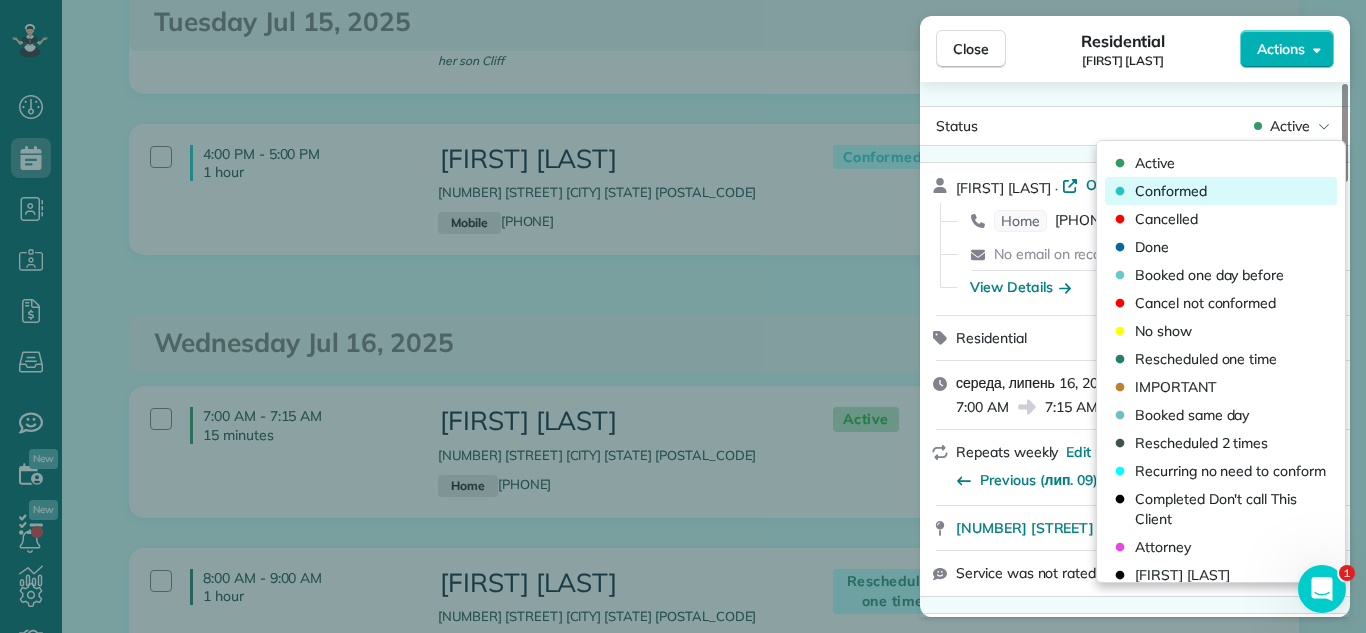 click on "Conformed" at bounding box center [1171, 191] 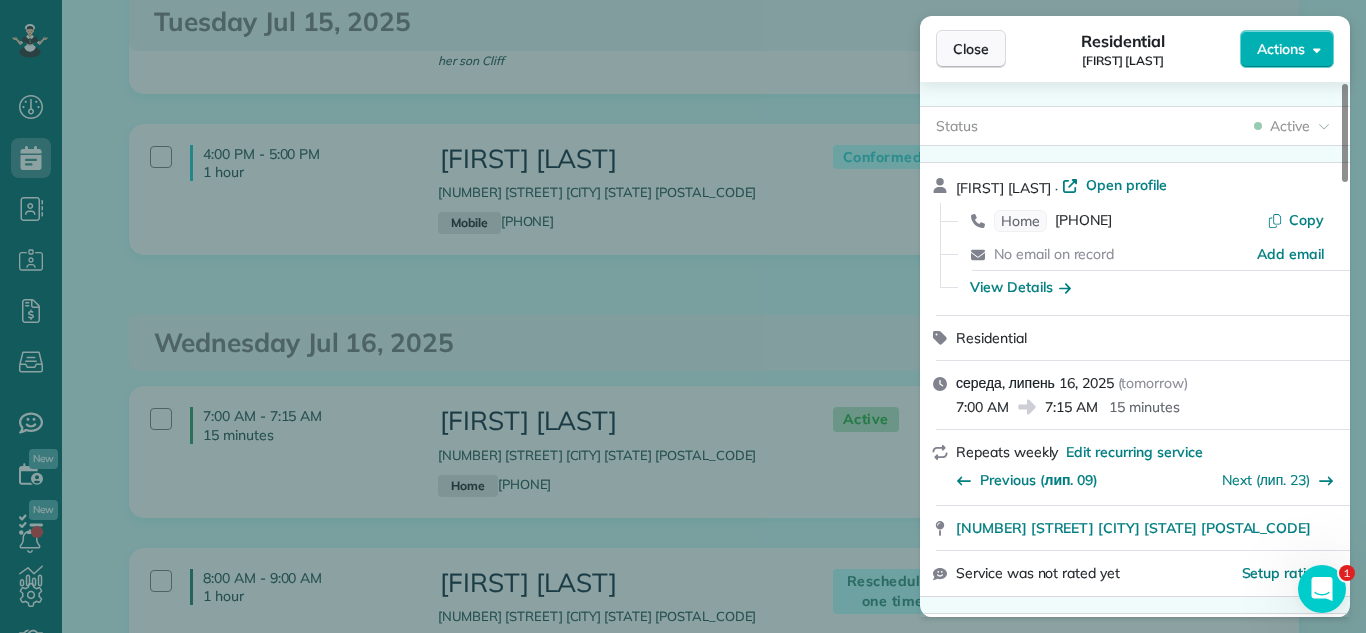 click on "Close" at bounding box center (971, 49) 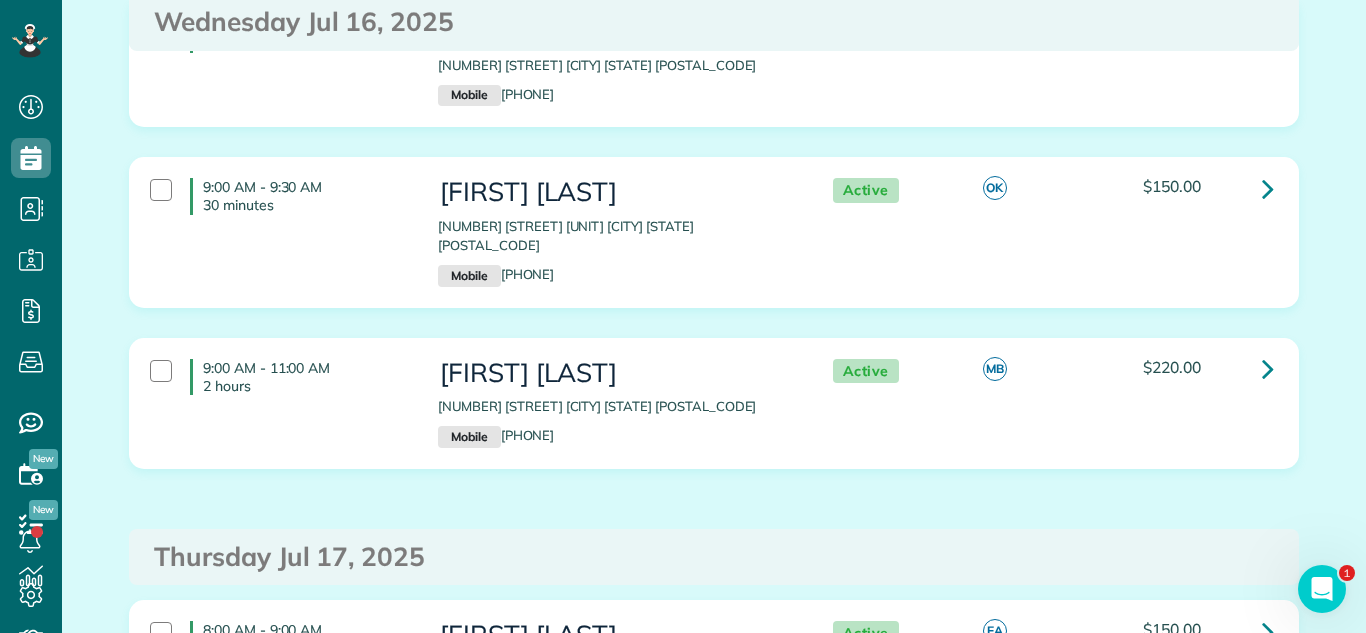 scroll, scrollTop: 1793, scrollLeft: 0, axis: vertical 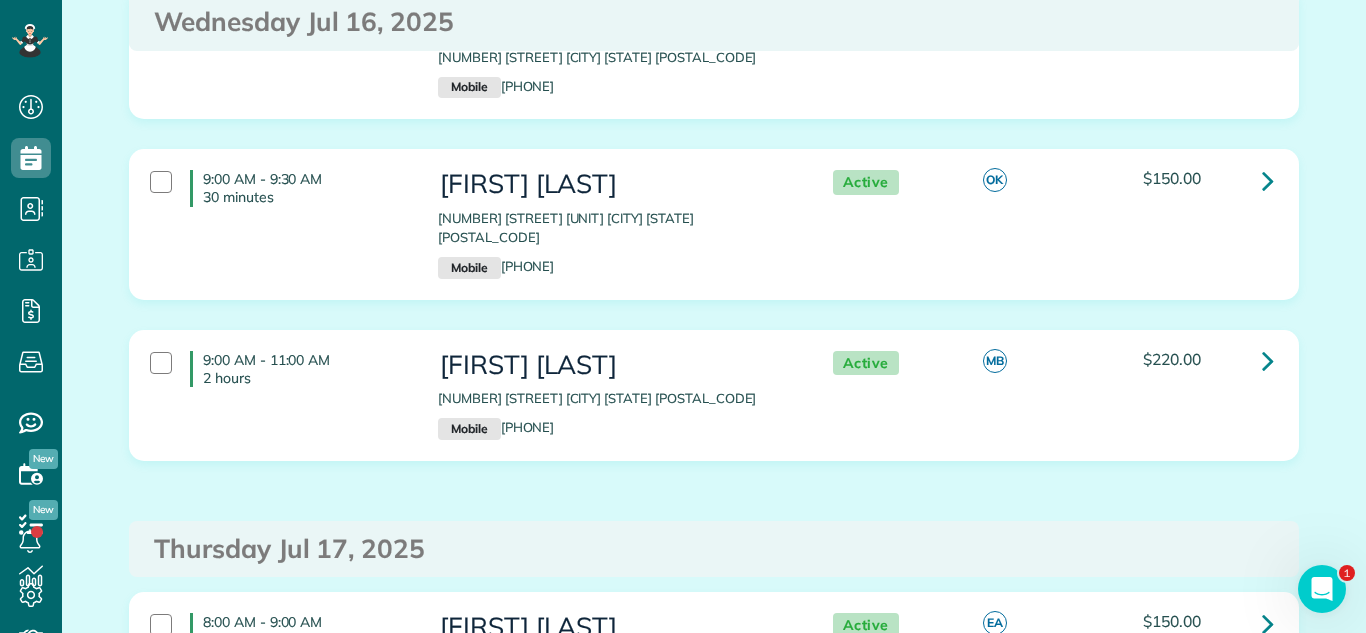 click on "Tuesday Jul 15, 2025
7:00 AM -  7:15 AM
15 minutes
[FIRST] [LAST]
[NUMBER] [STREET] [CITY] [STATE] [POSTAL_CODE]
Home
[PHONE]
Conformed
AL" at bounding box center [714, 2708] 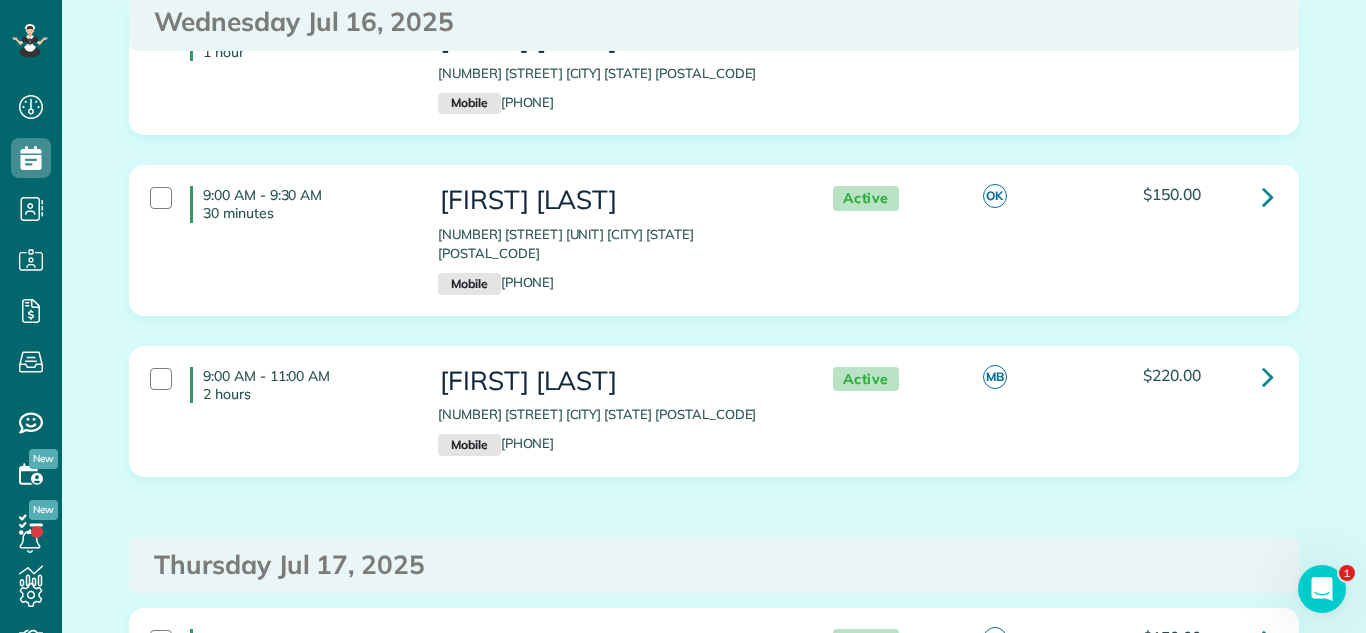scroll, scrollTop: 1755, scrollLeft: 0, axis: vertical 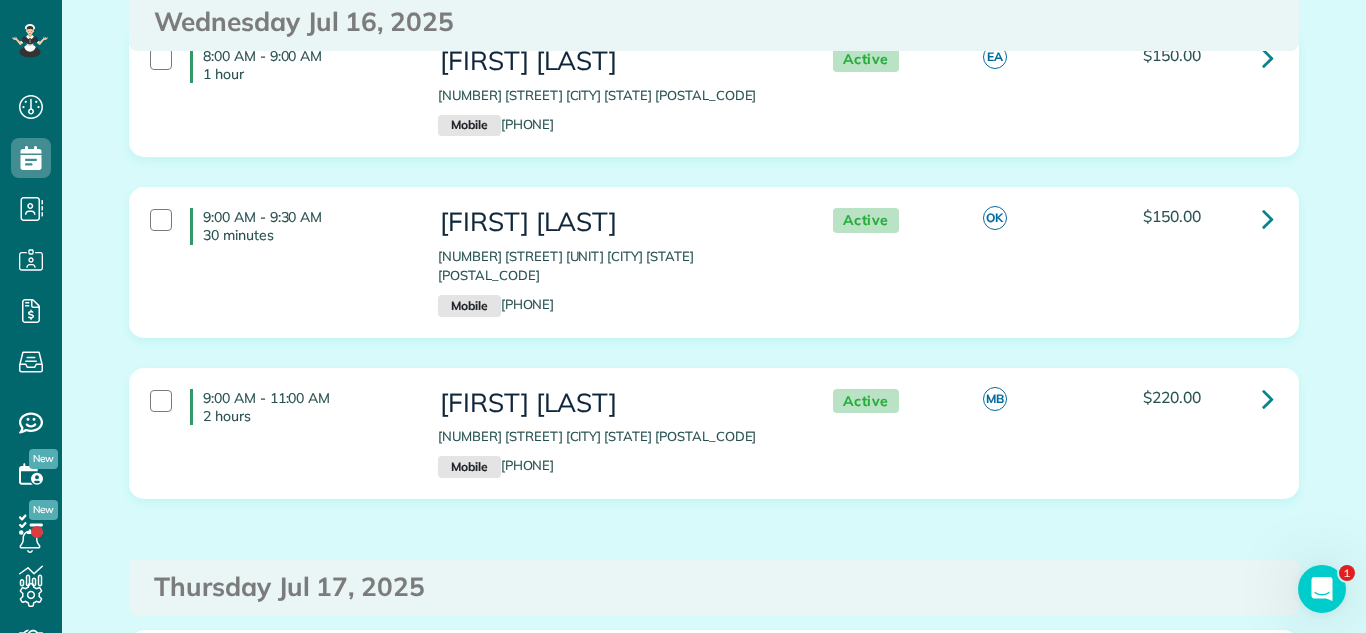 drag, startPoint x: 1156, startPoint y: 340, endPoint x: 1242, endPoint y: 377, distance: 93.62158 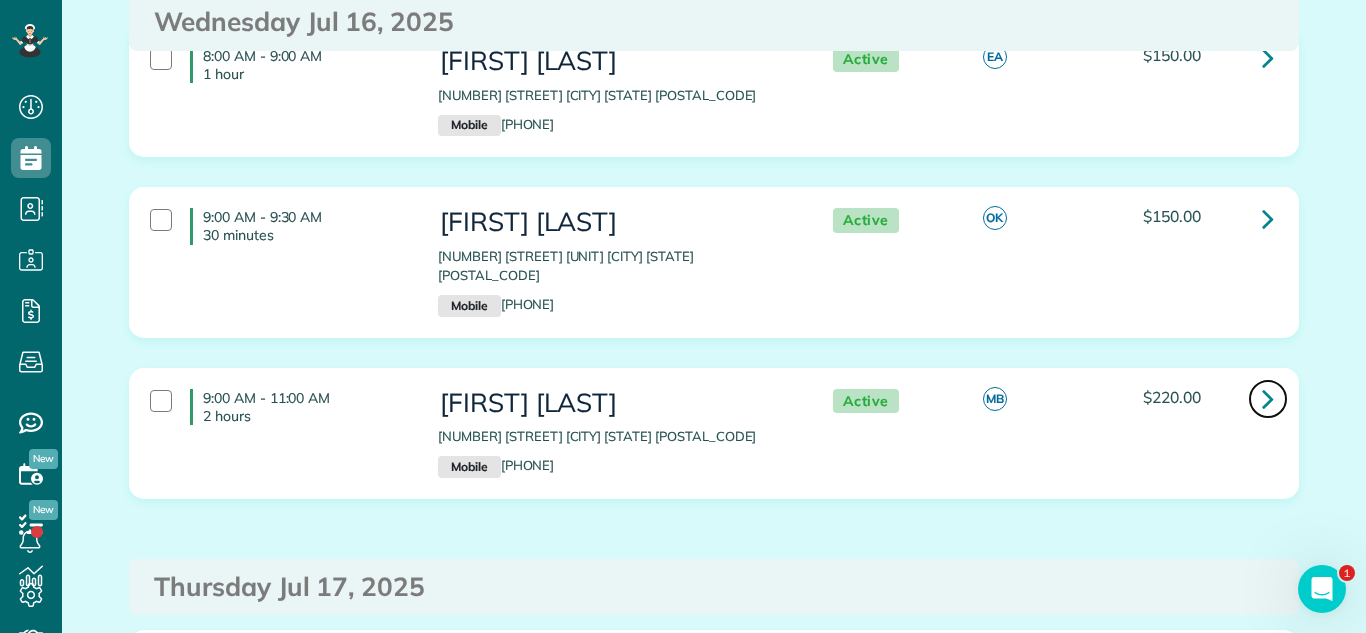 click at bounding box center [1268, 399] 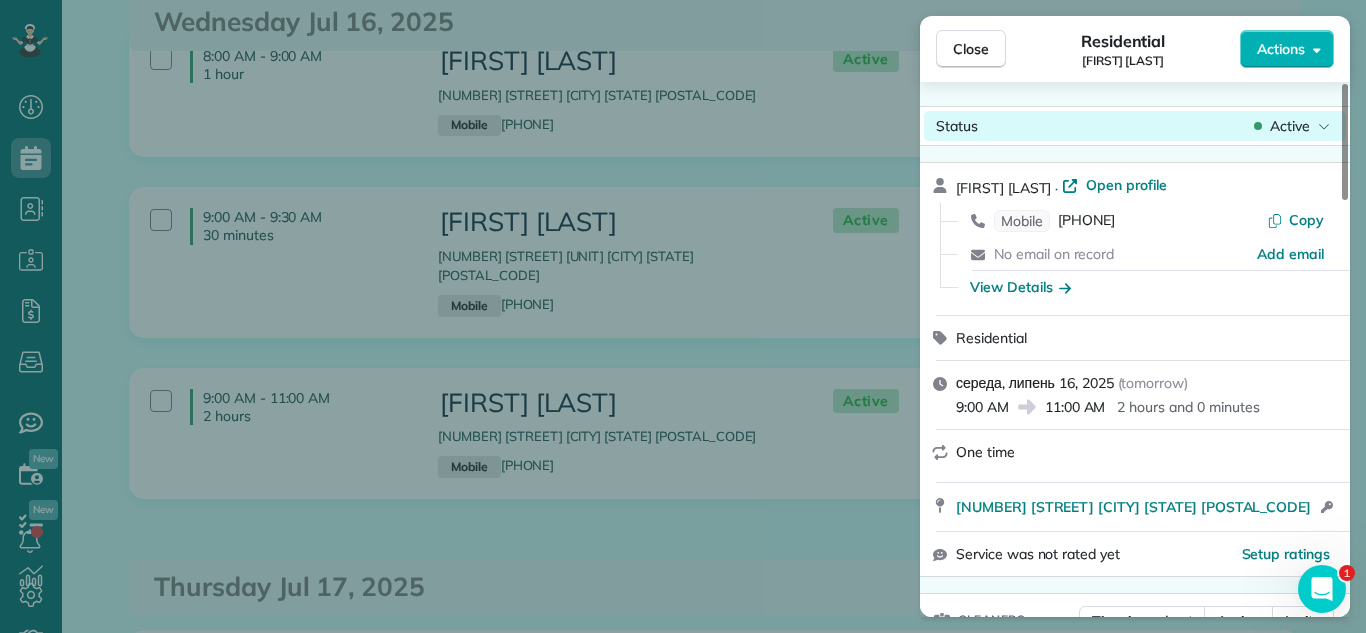 click on "Active" at bounding box center [1290, 126] 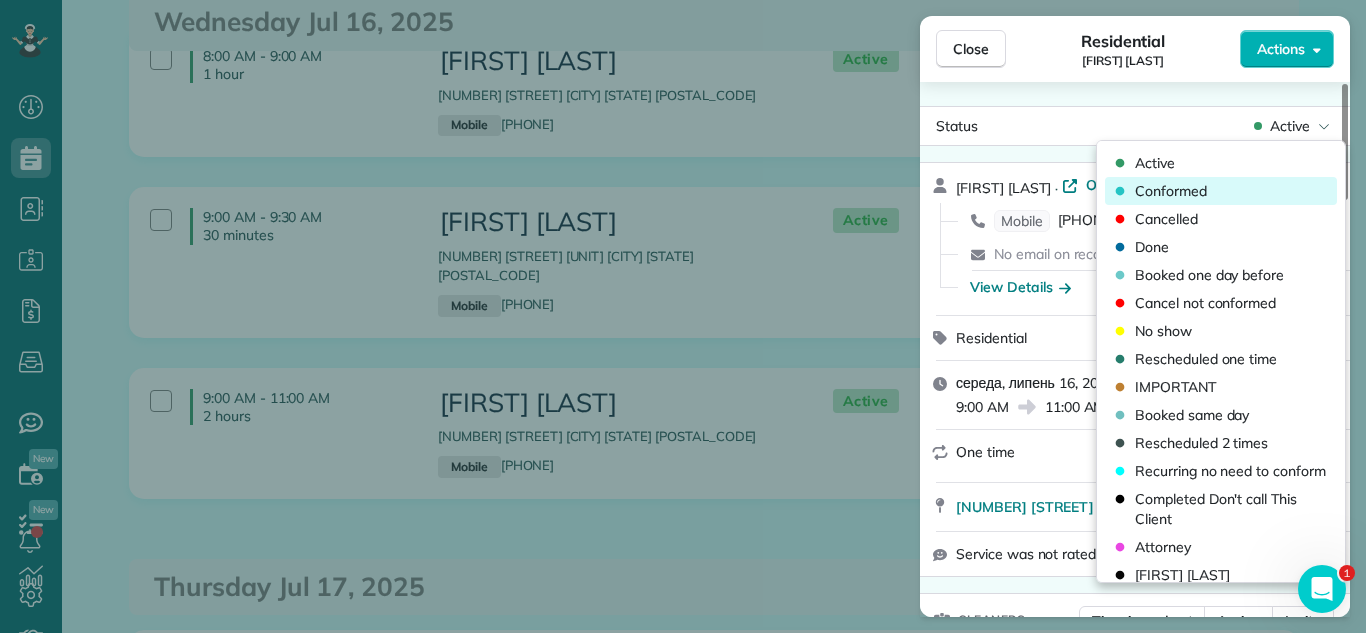 click on "Conformed" at bounding box center [1221, 191] 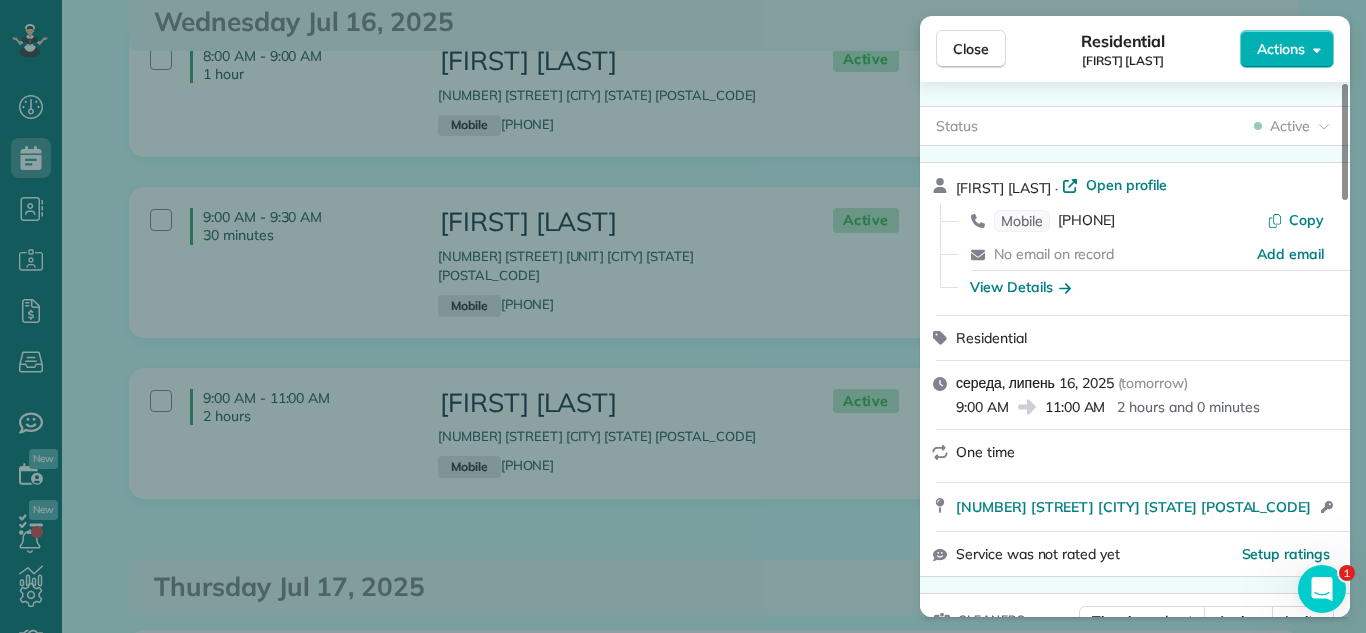 drag, startPoint x: 950, startPoint y: 41, endPoint x: 732, endPoint y: 284, distance: 326.4552 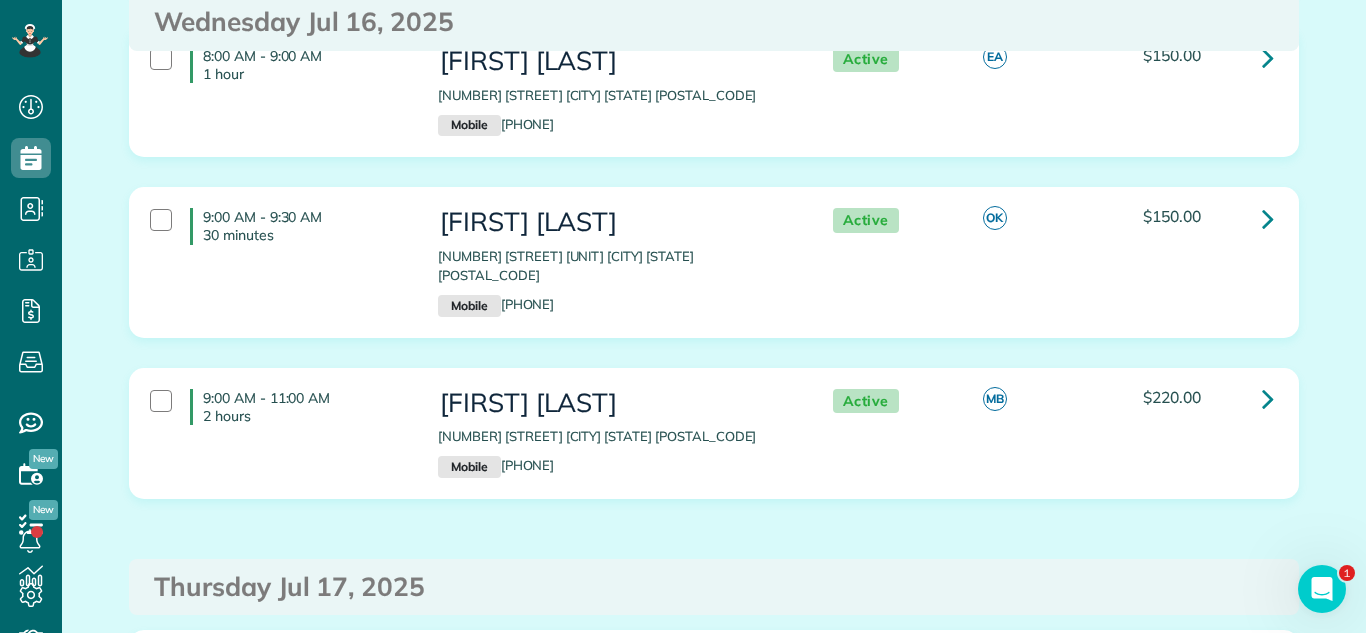 click on "9:00 AM -  9:30 AM
30 minutes
[FIRST] [LAST]
[NUMBER] [STREET] [UNIT] [CITY] [STATE] [POSTAL_CODE]
Mobile
[PHONE]
Active
OK
$150.00" at bounding box center [714, 262] 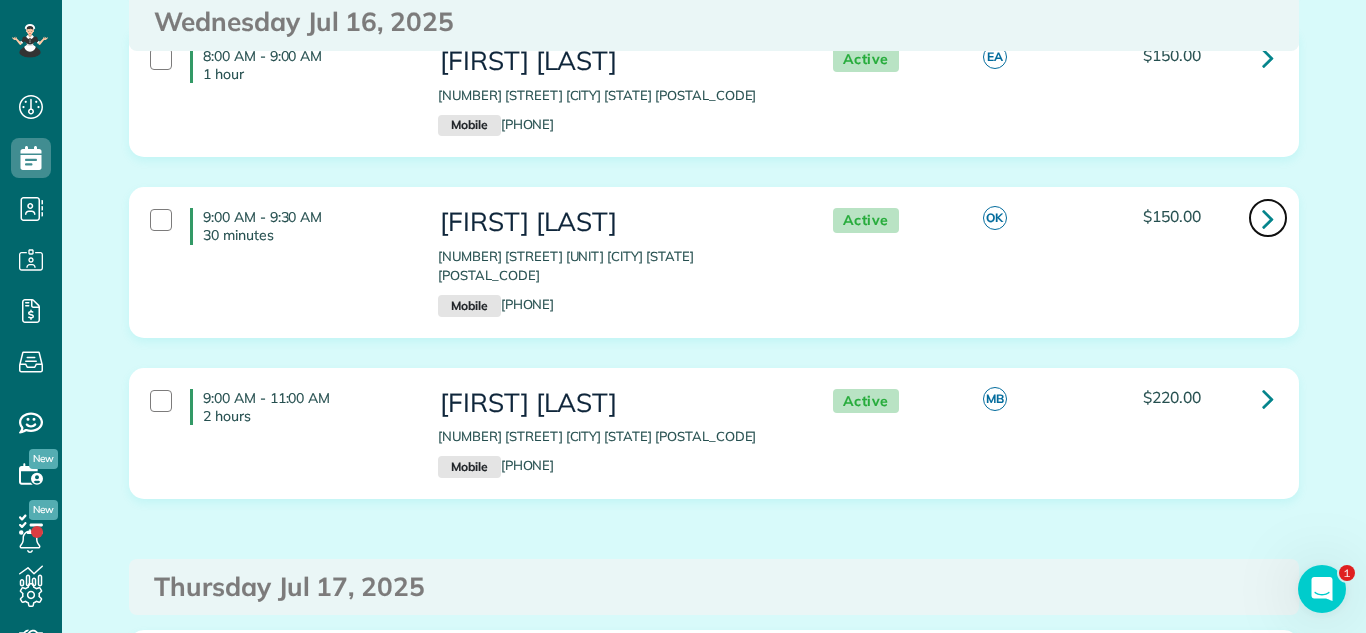 click at bounding box center (1268, 218) 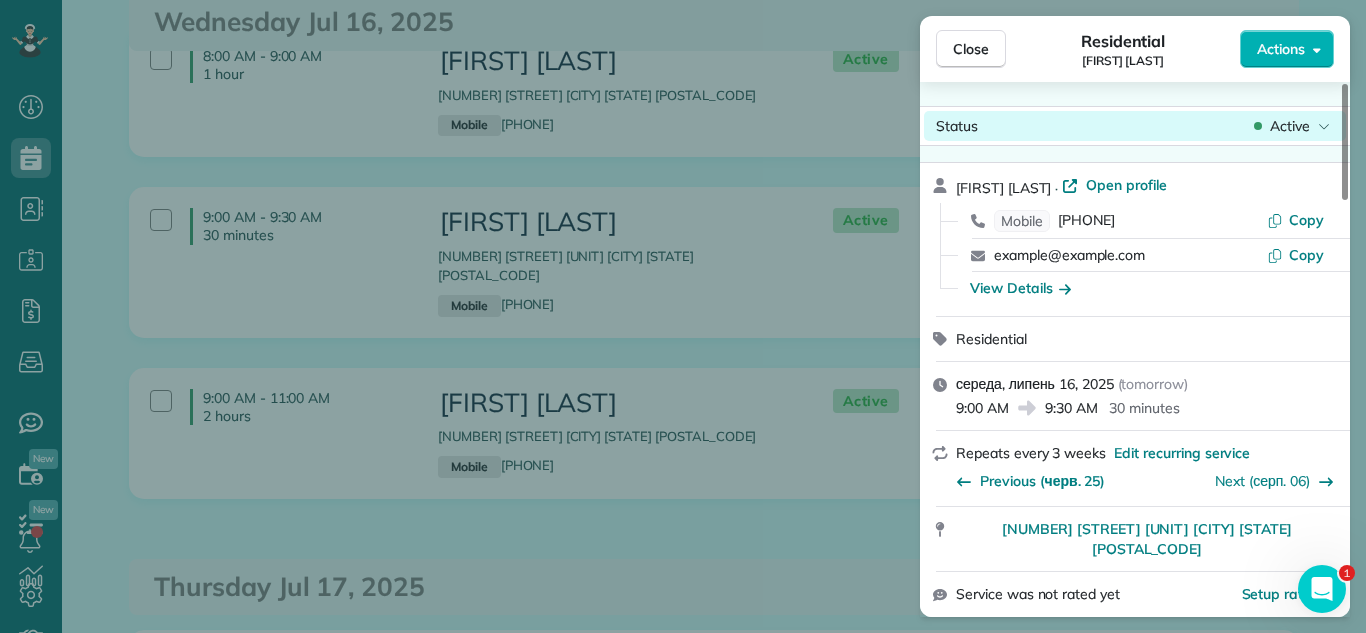 click on "Active" at bounding box center (1290, 126) 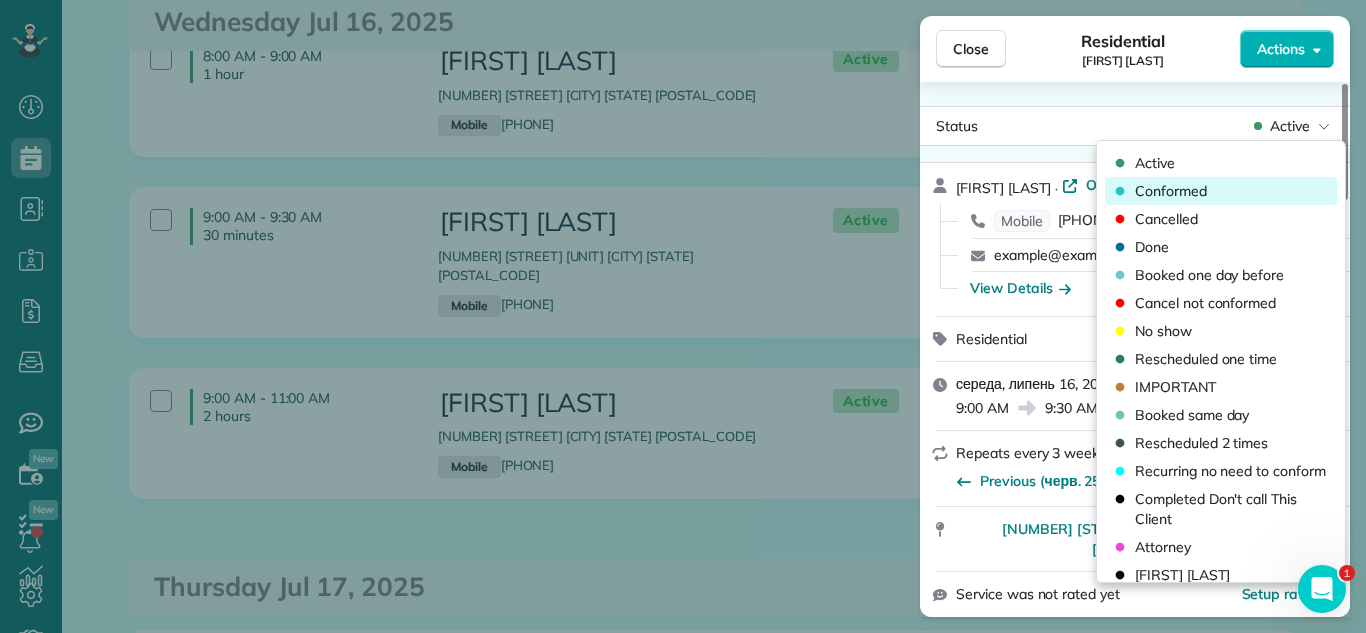 click on "Conformed" at bounding box center [1221, 191] 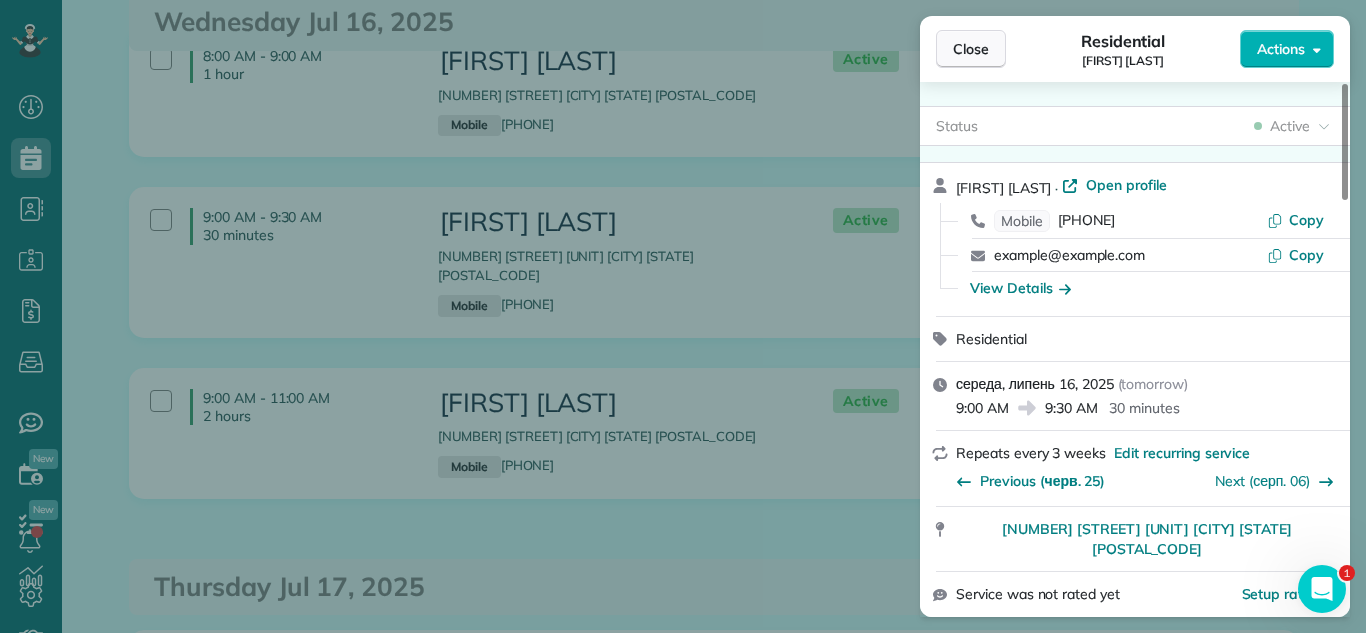 click on "Close" at bounding box center (971, 49) 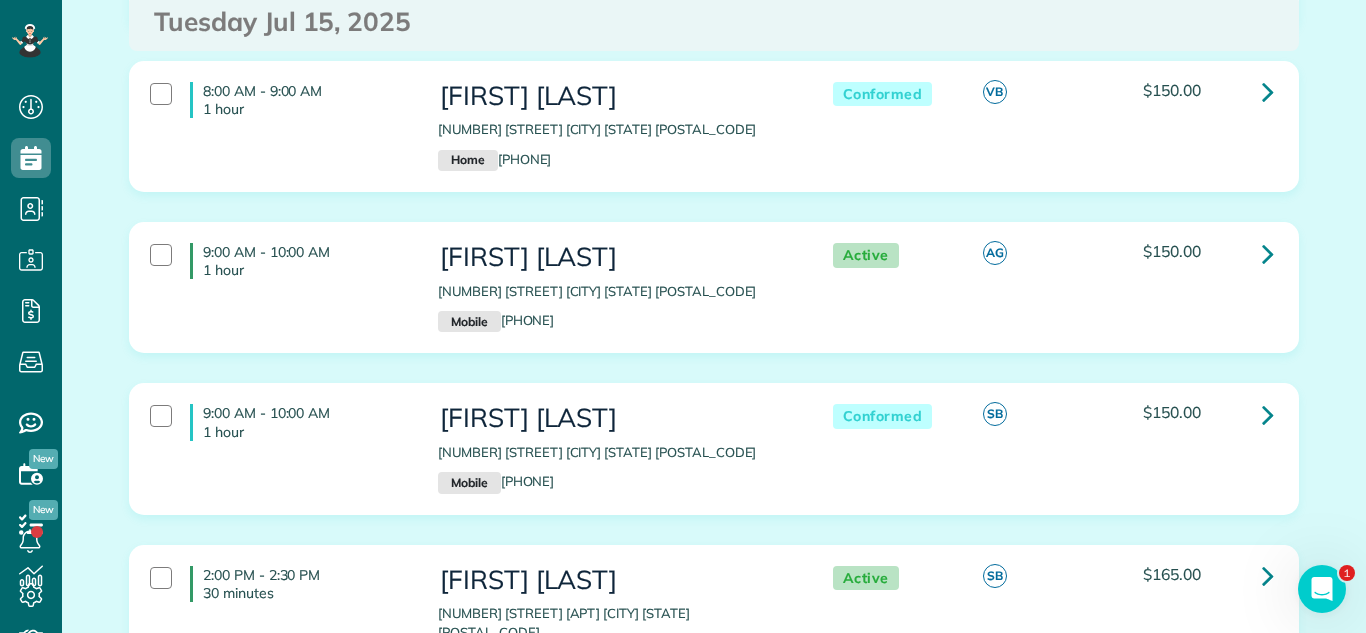 scroll, scrollTop: 0, scrollLeft: 0, axis: both 